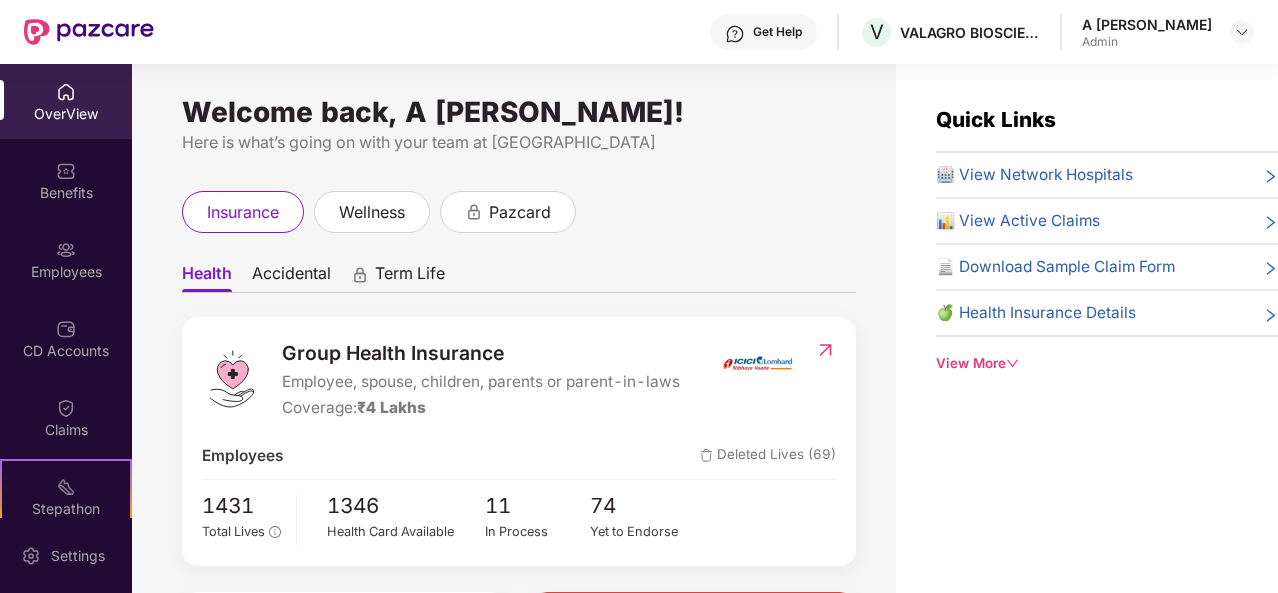 scroll, scrollTop: 0, scrollLeft: 0, axis: both 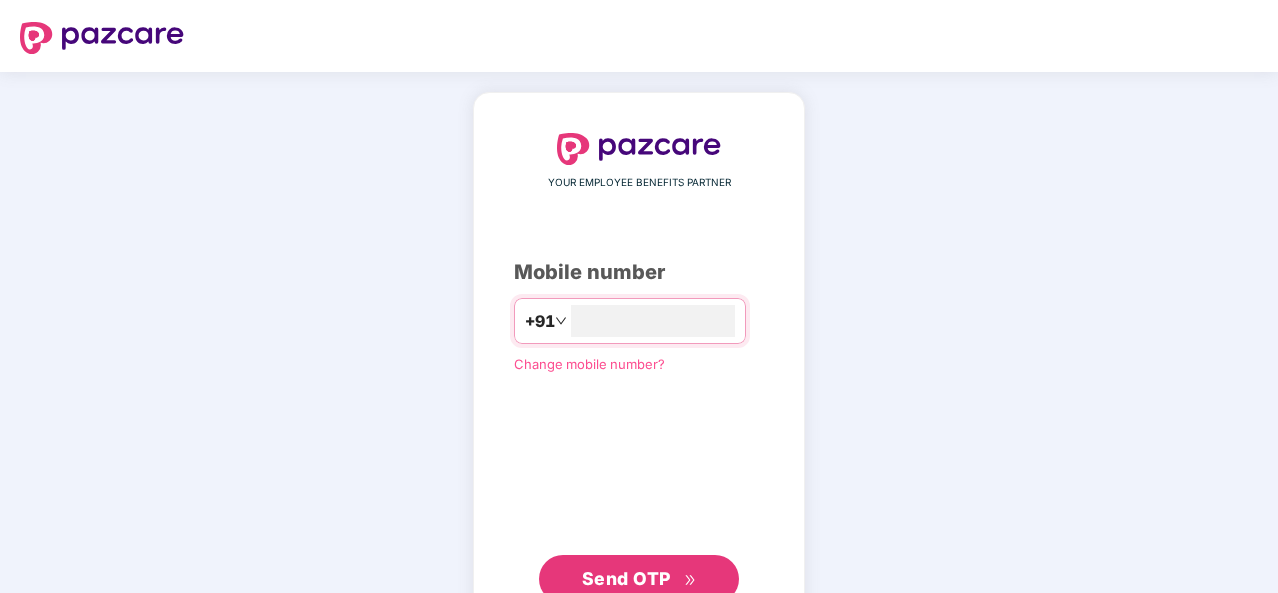 type on "**********" 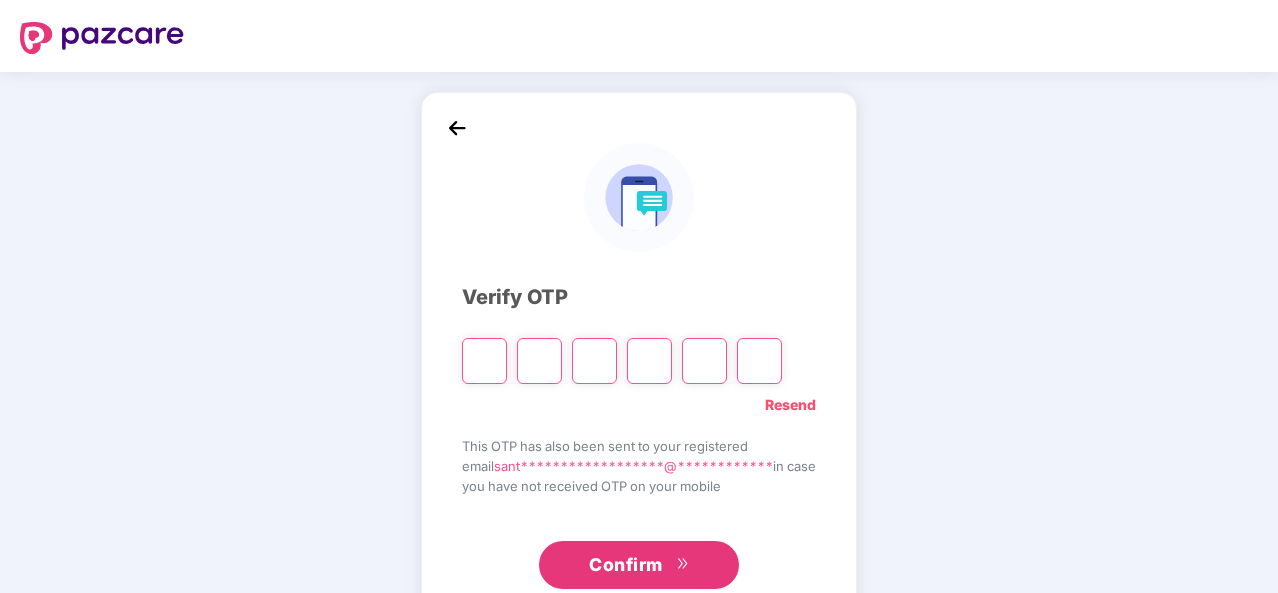 type on "*" 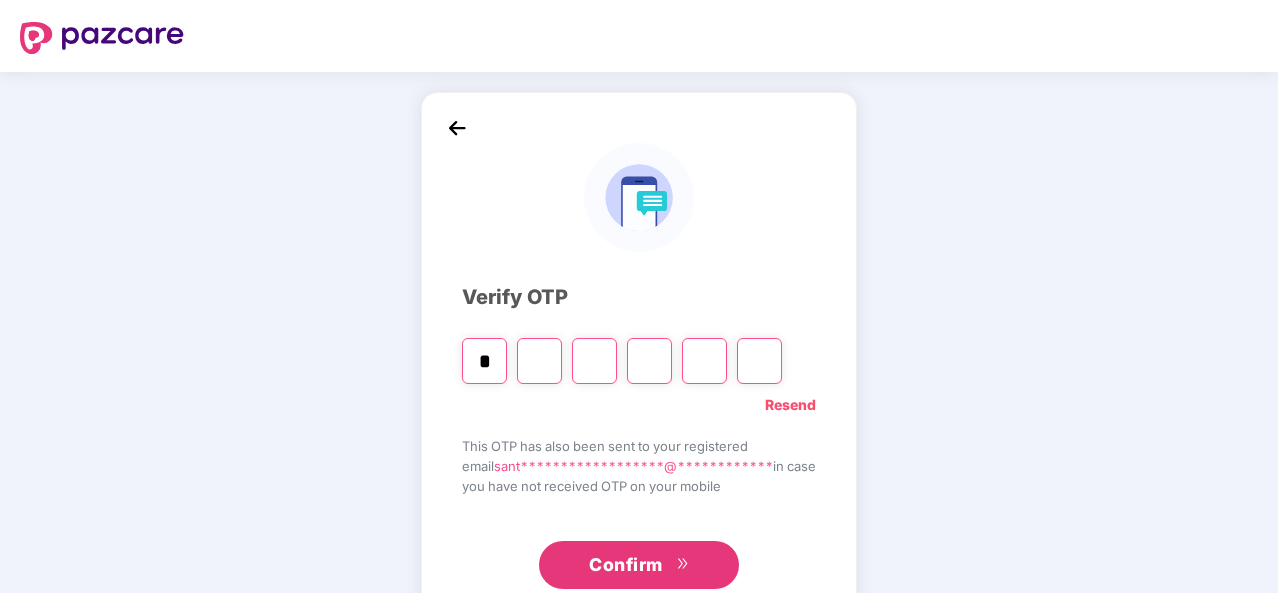 type on "*" 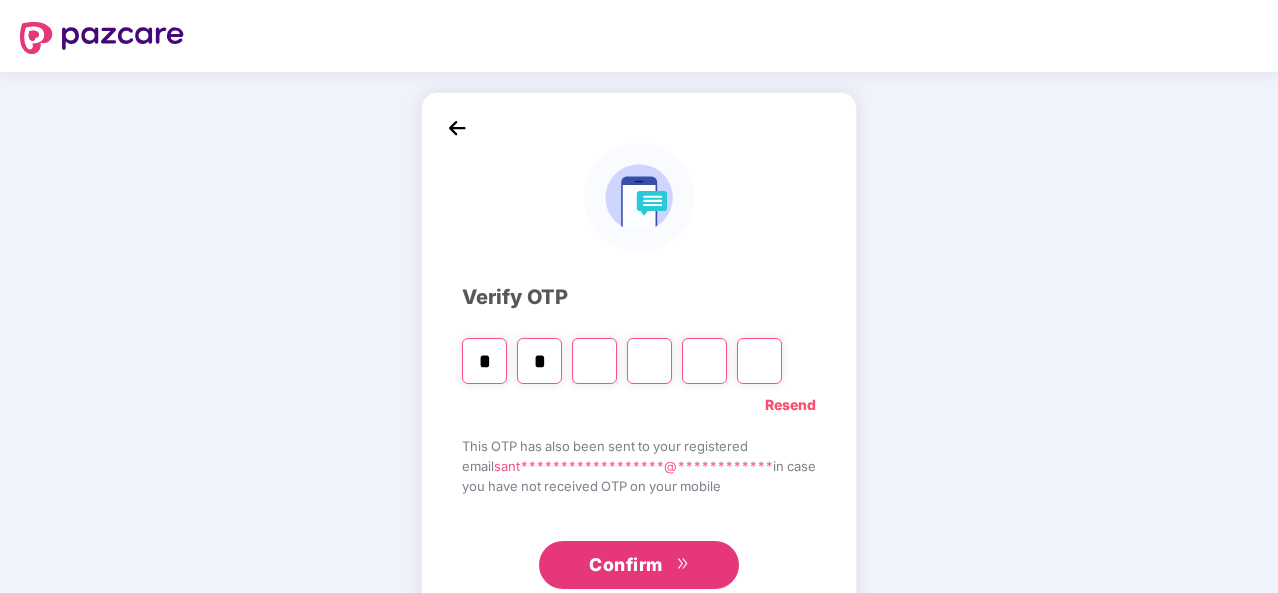 type on "*" 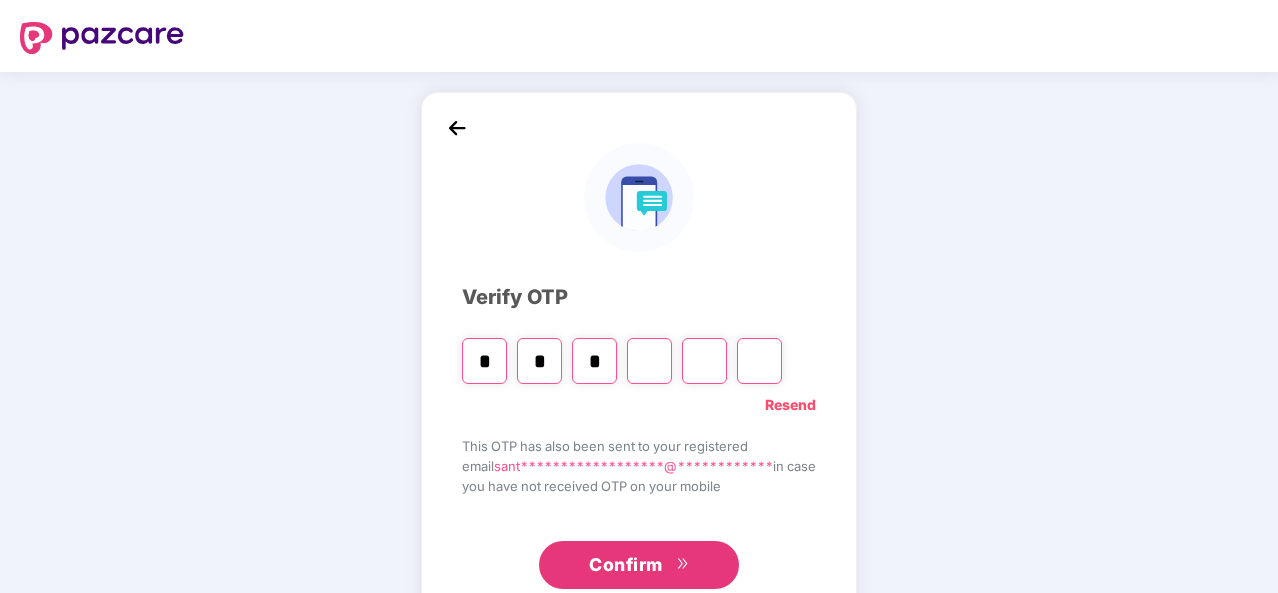 type on "*" 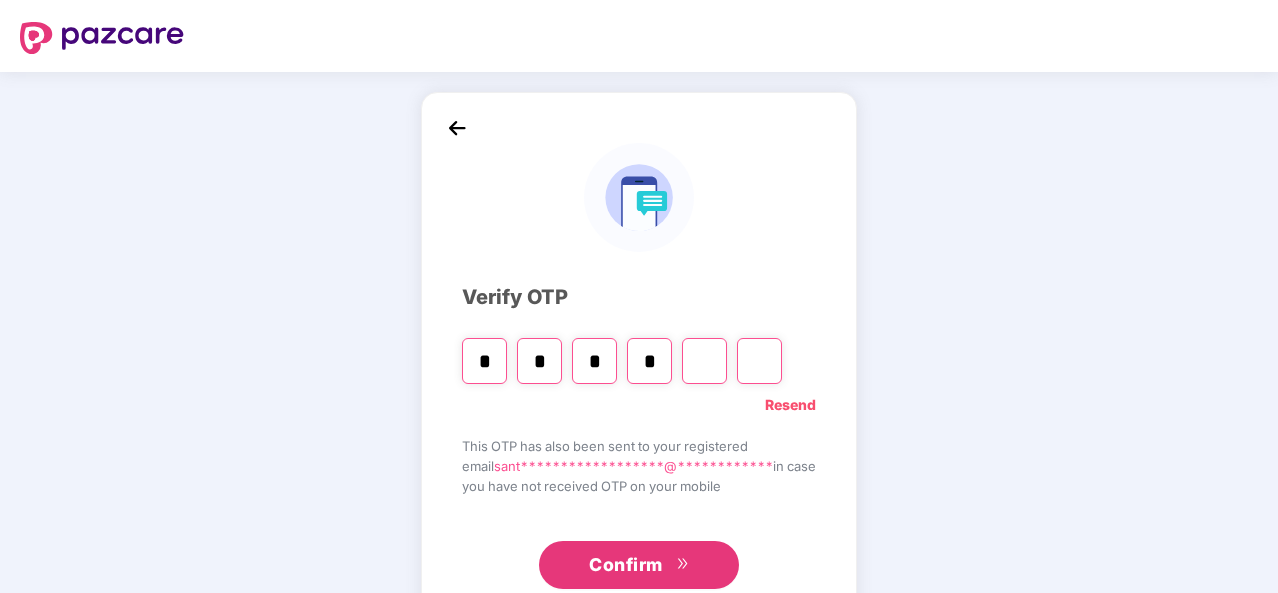 type on "*" 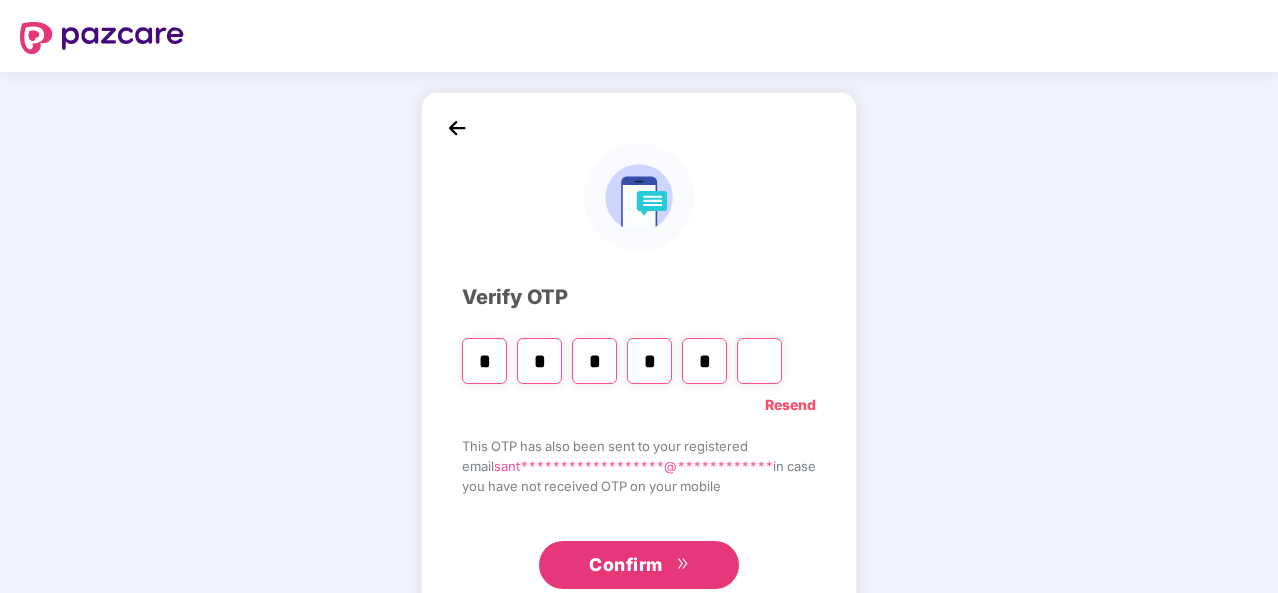 type on "*" 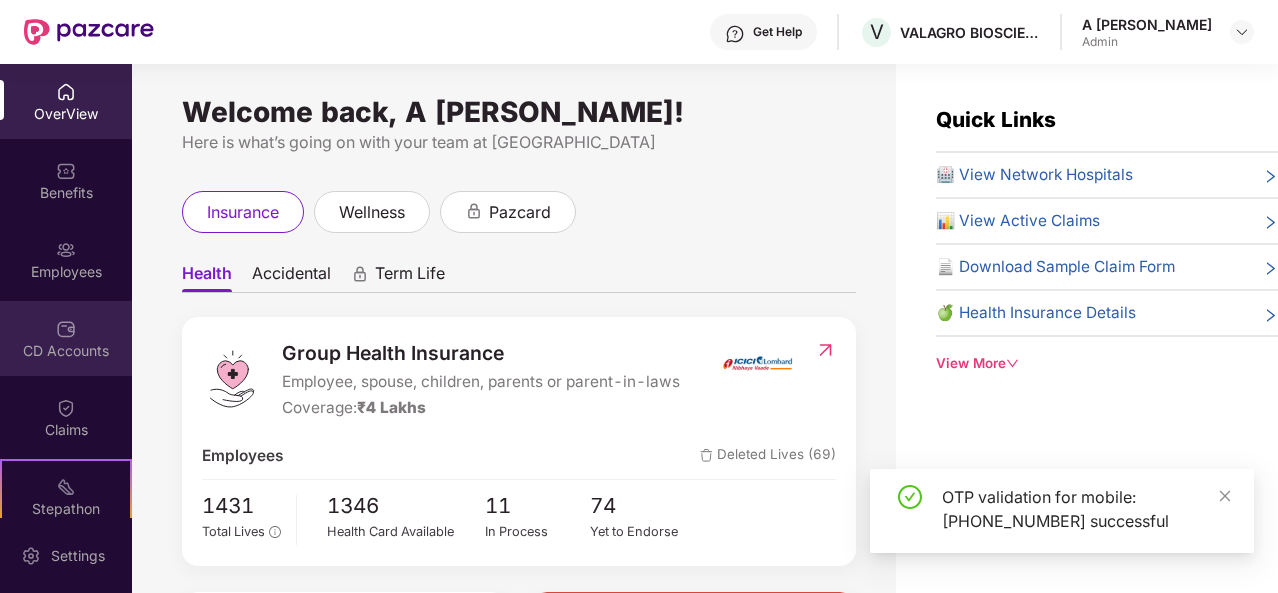 click on "CD Accounts" at bounding box center [66, 351] 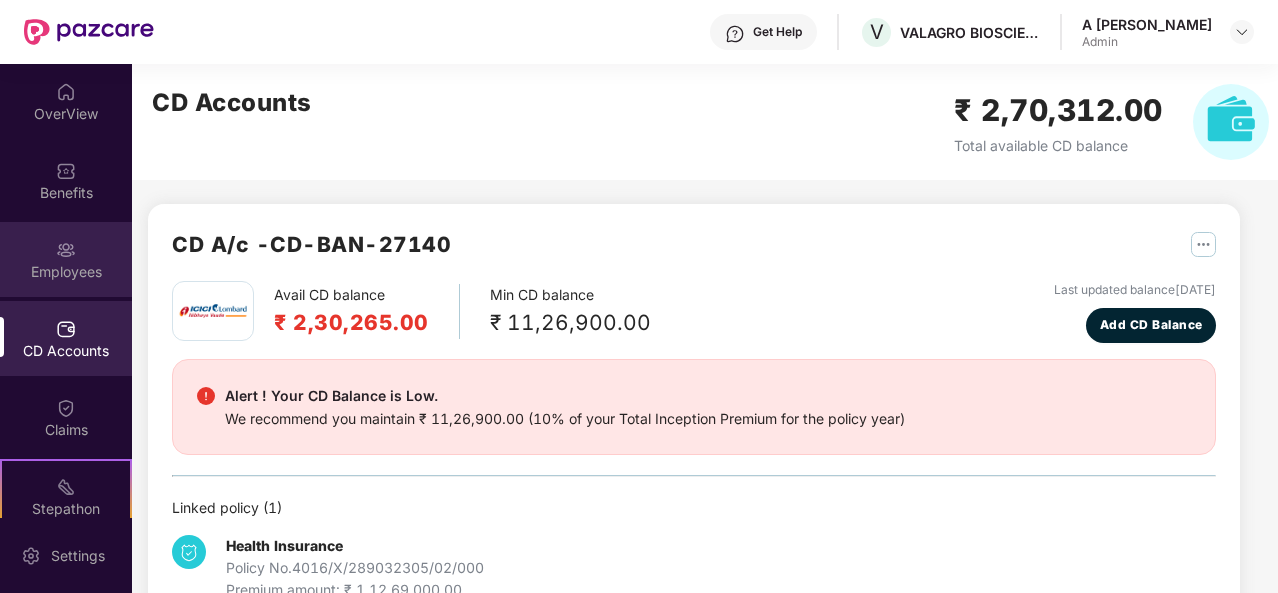 click on "Employees" at bounding box center [66, 272] 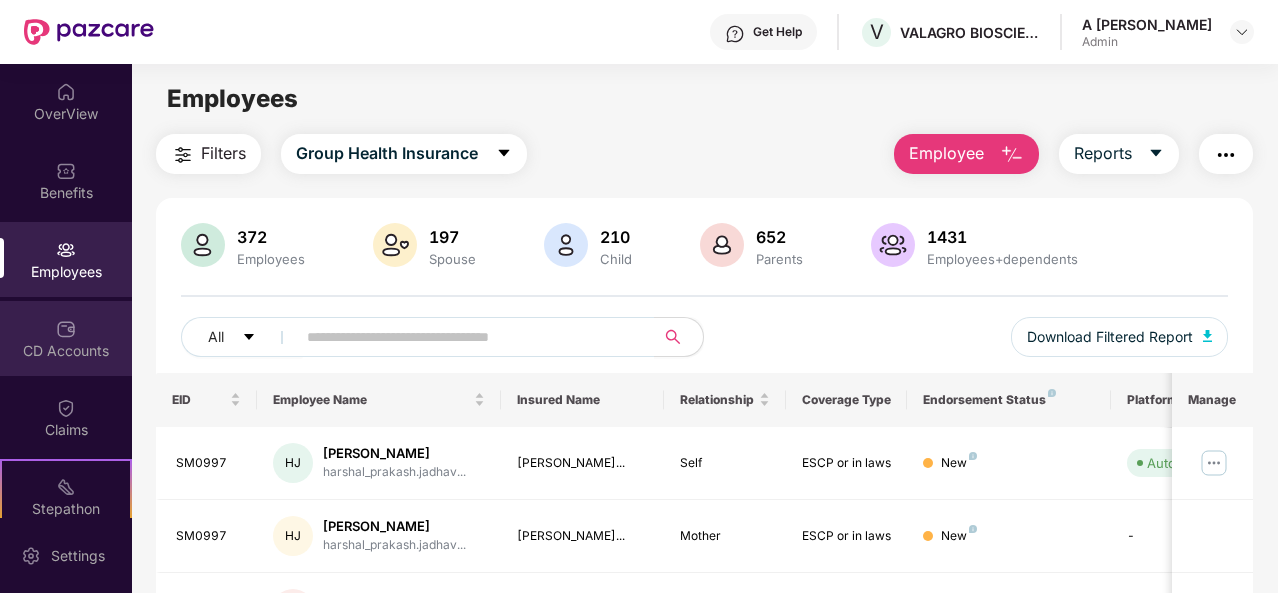 click on "CD Accounts" at bounding box center (66, 338) 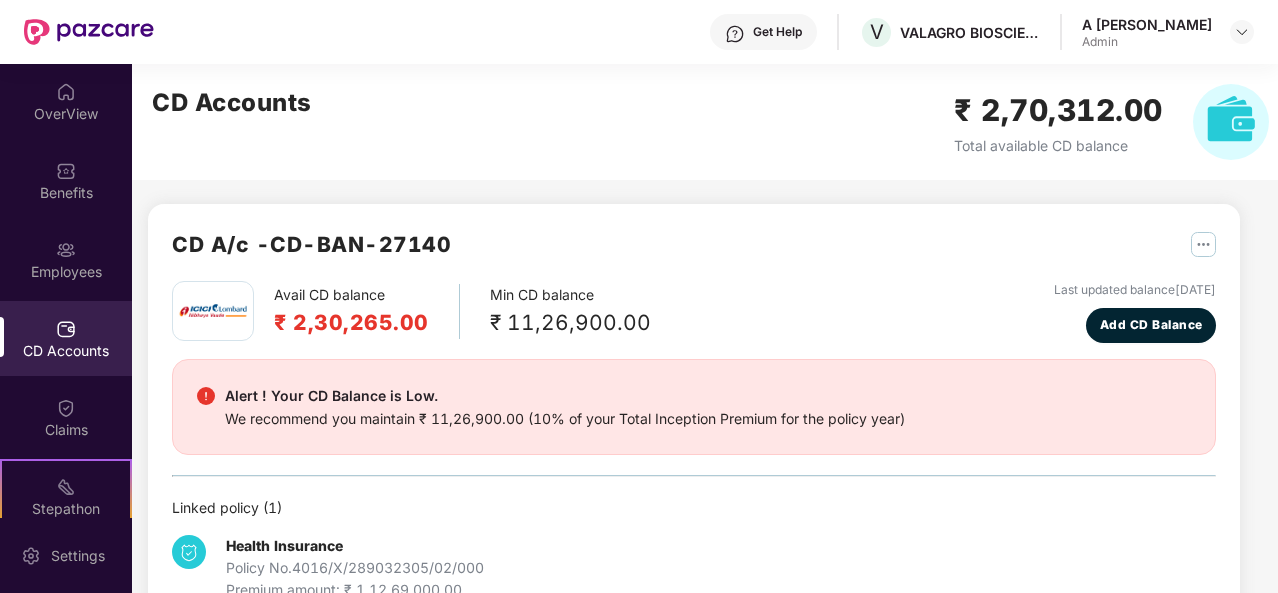 click on "Avail CD balance ₹ 2,30,265.00 Min CD balance ₹ 11,26,900.00 Last updated balance  [DATE] Add CD Balance Alert ! Your CD Balance is Low. We recommend you maintain ₹ 11,26,900.00 (10% of your Total Inception Premium for the policy year) Linked policy ( 1 ) Health Insurance Policy No.  4016/X/289032305/02/000 Premium amount: ₹ 1,12,69,000.00" at bounding box center (694, 441) 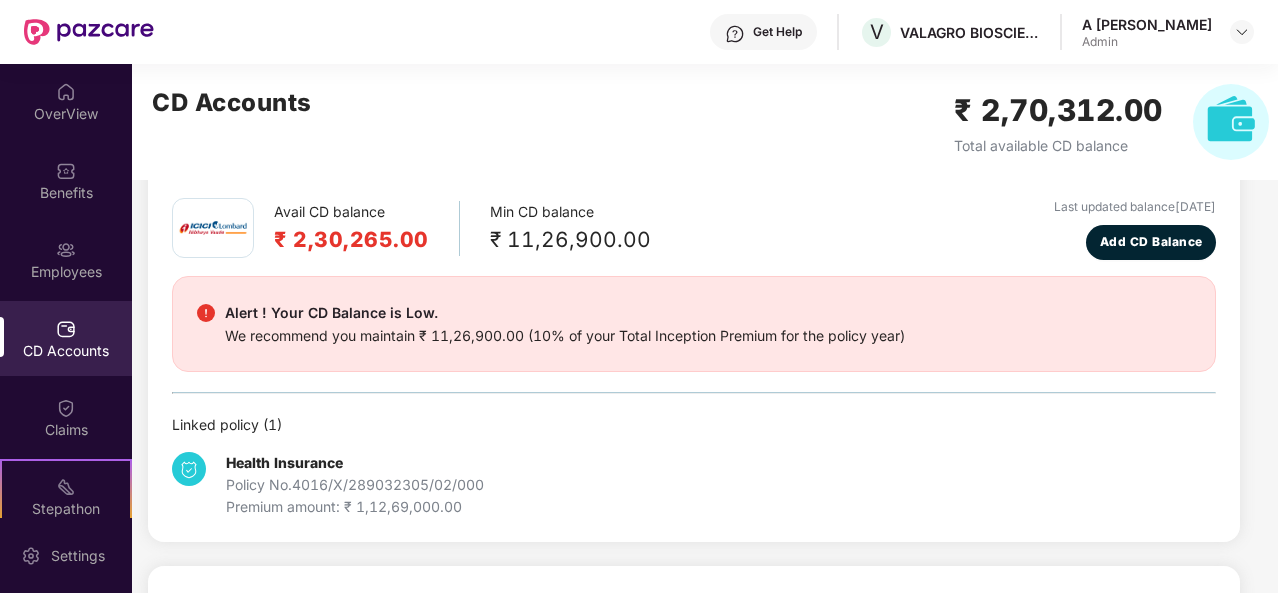 scroll, scrollTop: 0, scrollLeft: 0, axis: both 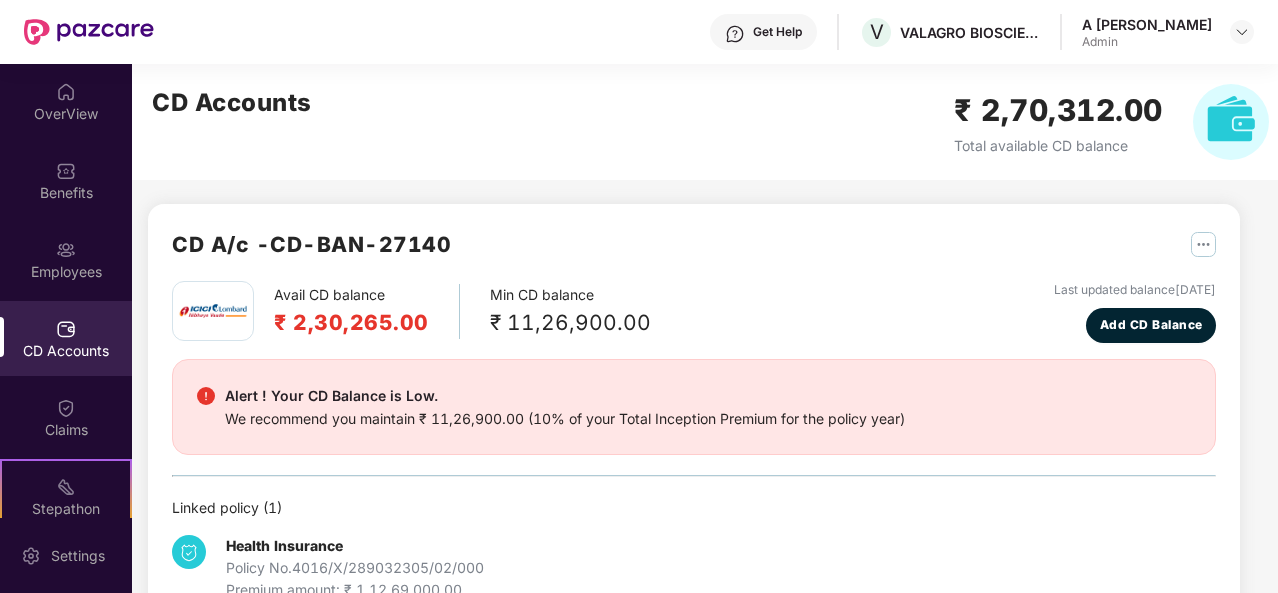 click on "Avail CD balance ₹ 2,30,265.00 Min CD balance ₹ 11,26,900.00 Last updated balance  [DATE] Add CD Balance" at bounding box center (694, 312) 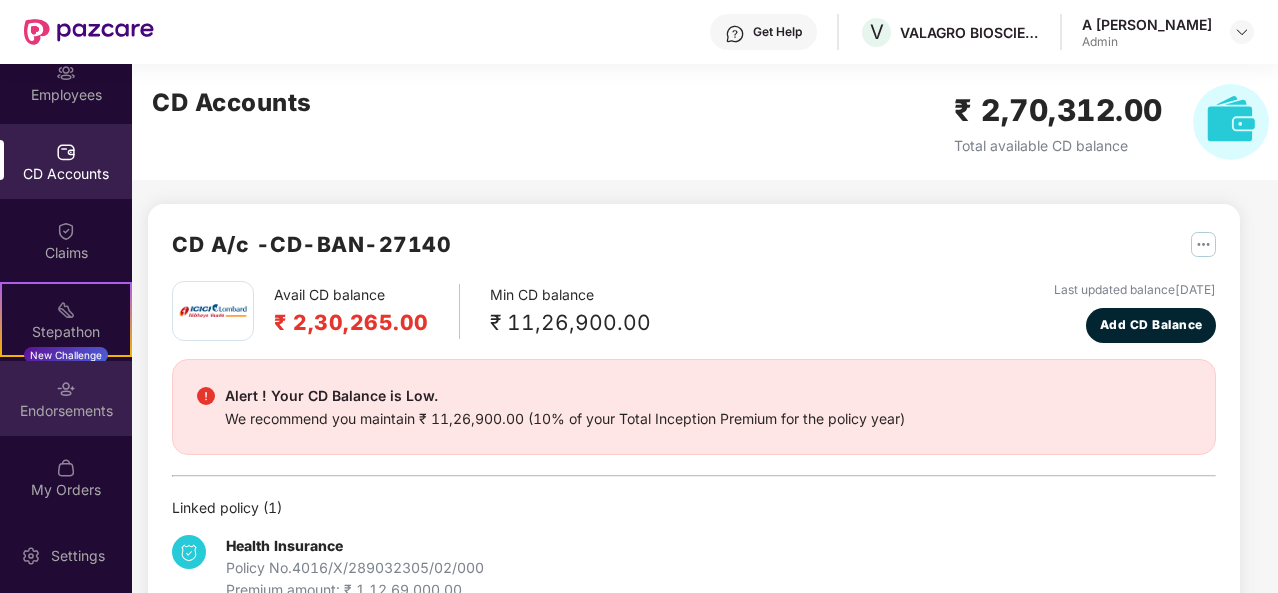click on "Endorsements" at bounding box center (66, 411) 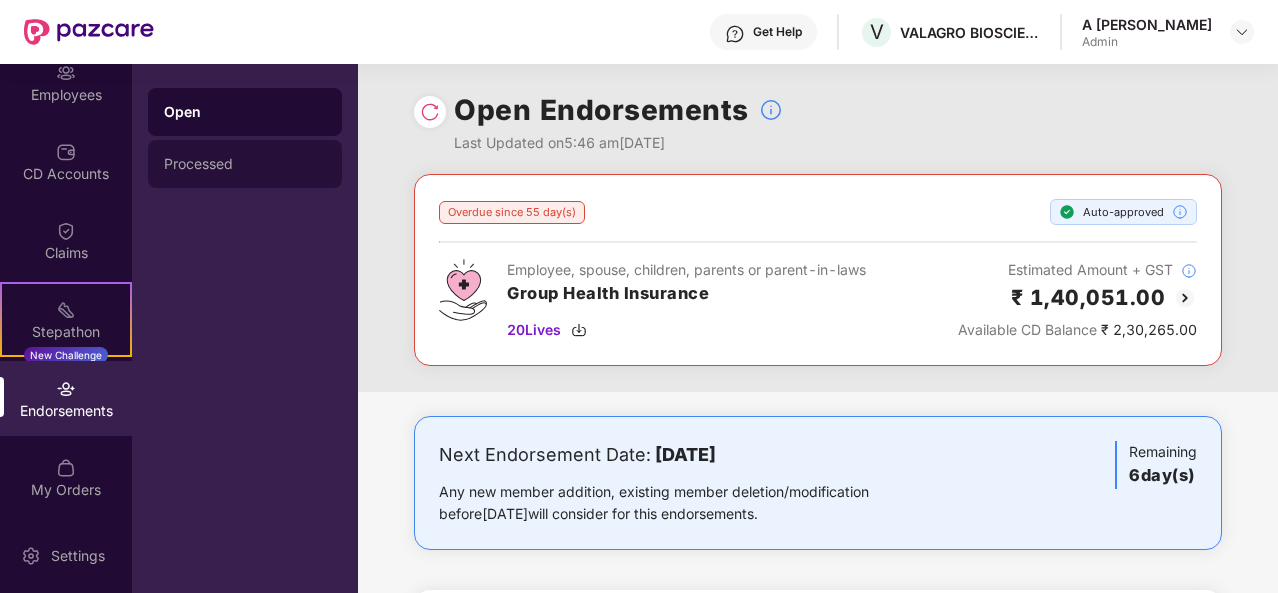 click on "Processed" at bounding box center [245, 164] 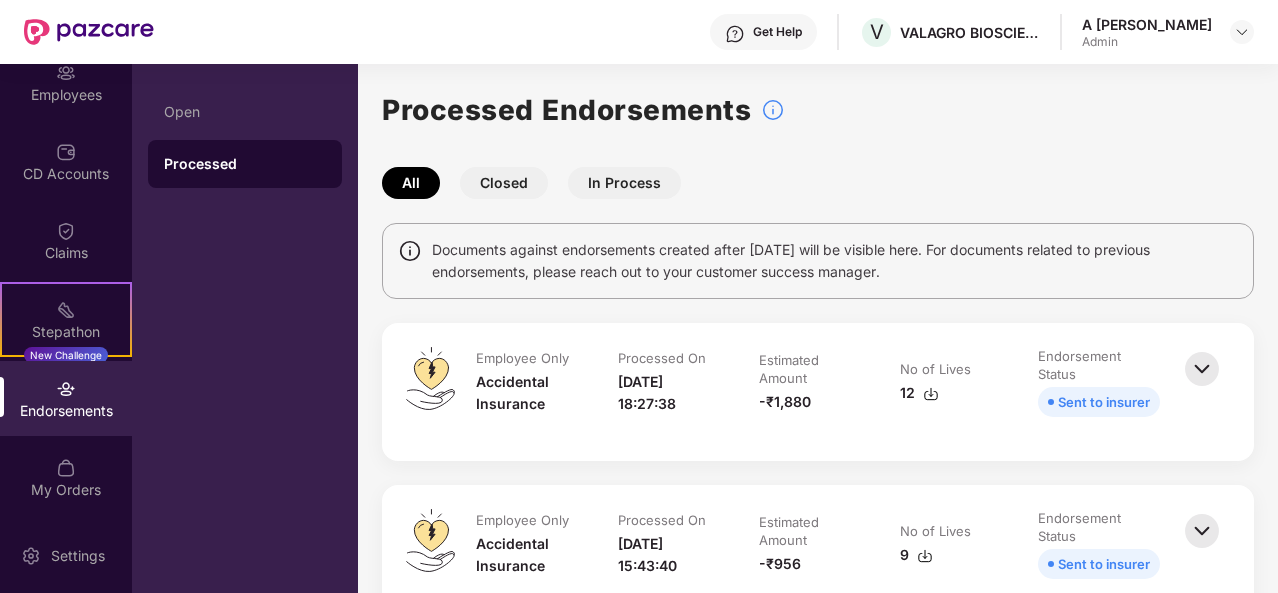 click at bounding box center (1202, 369) 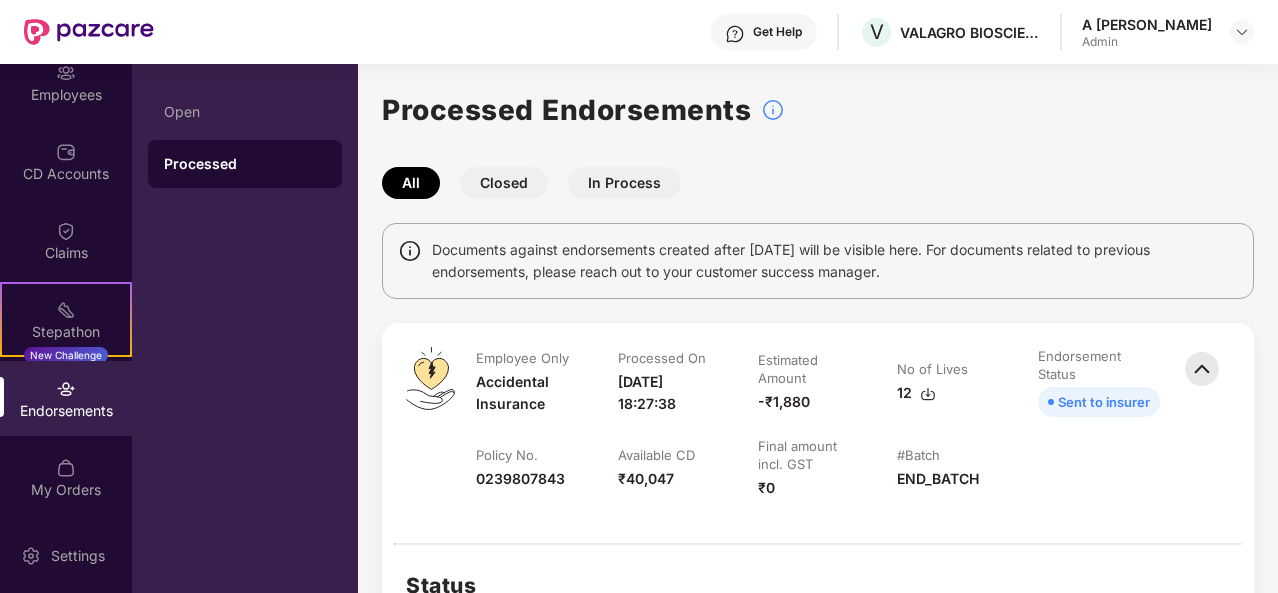 click on "Processed Endorsements All   Closed   In Process   Documents against endorsements created after [DATE] will be visible here. For documents related to previous endorsements, please reach out to your customer success manager. Employee Only Accidental Insurance Processed On [DATE] 18:27:38 Estimated Amount -₹1,880 No of Lives 12   Endorsement Status Sent to insurer Policy No. 0239807843 Available CD ₹40,047 Final amount incl. GST ₹0 #Batch END_BATCH Status Batch Processing   [DATE] Sent To Insurer   [DATE] Lives Sent 12 Endorsement Completion   Lives Endorsed - Employee Only Accidental Insurance Processed On [DATE] 15:43:40 Estimated Amount -₹956 No of Lives 9   Endorsement Status Sent to insurer Employee Only Accidental Insurance Processed On [DATE] 19:12:59 Estimated Amount -₹242 No of Lives 22   Endorsement Status Sent to insurer Employee, spouse, children, parents or parent-in-laws Group Health Insurance Processed On [DATE] 13:53:25 Estimated Amount ₹8,54,370" at bounding box center [818, 6277] 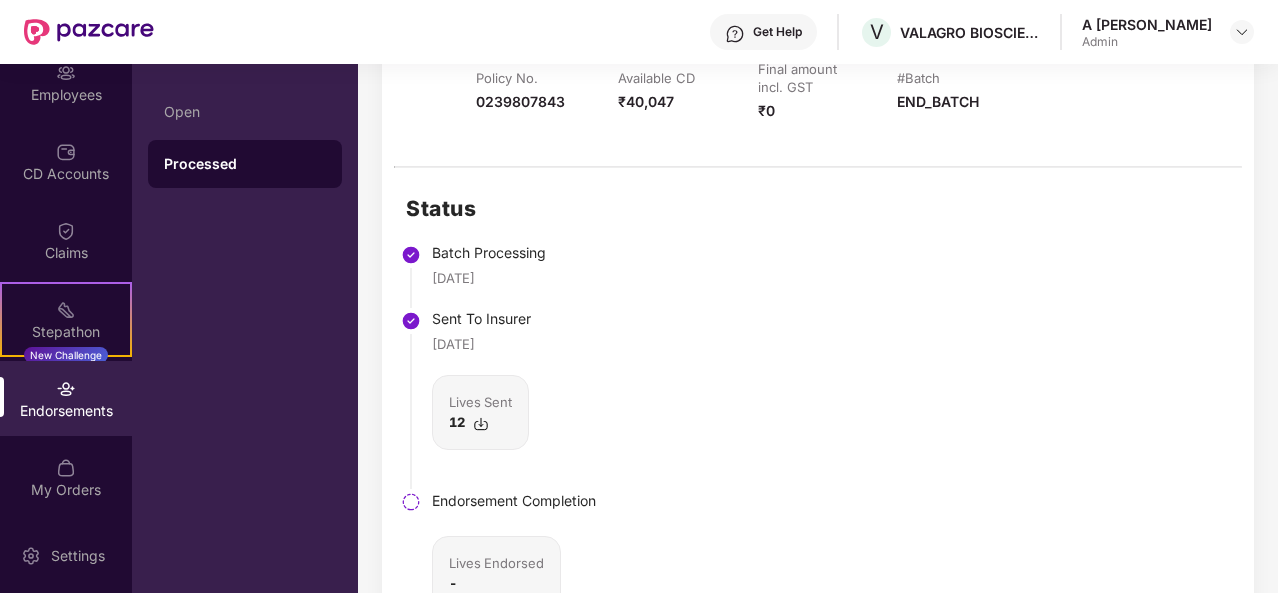 scroll, scrollTop: 440, scrollLeft: 0, axis: vertical 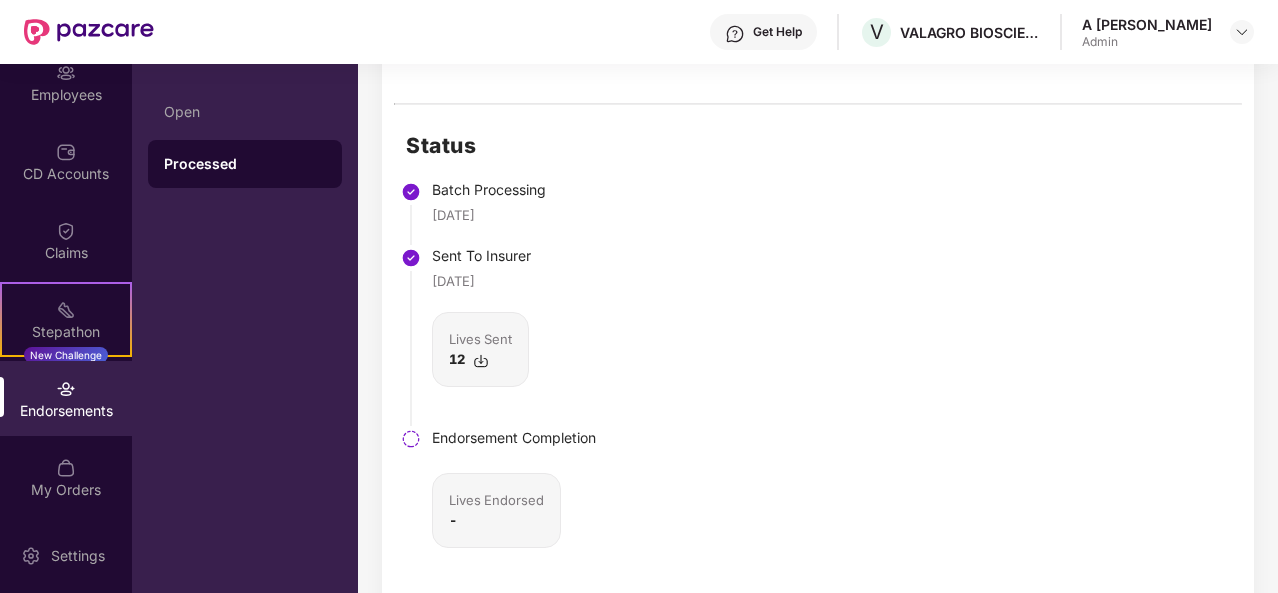 click on "Lives Endorsed" at bounding box center [496, 500] 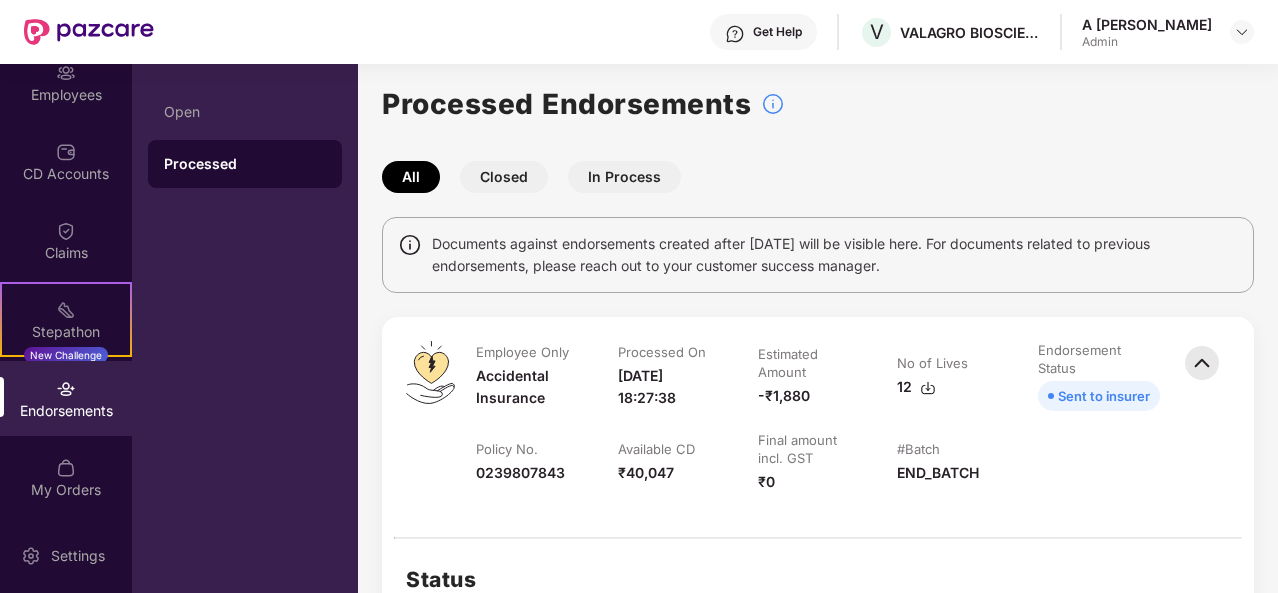 scroll, scrollTop: 0, scrollLeft: 0, axis: both 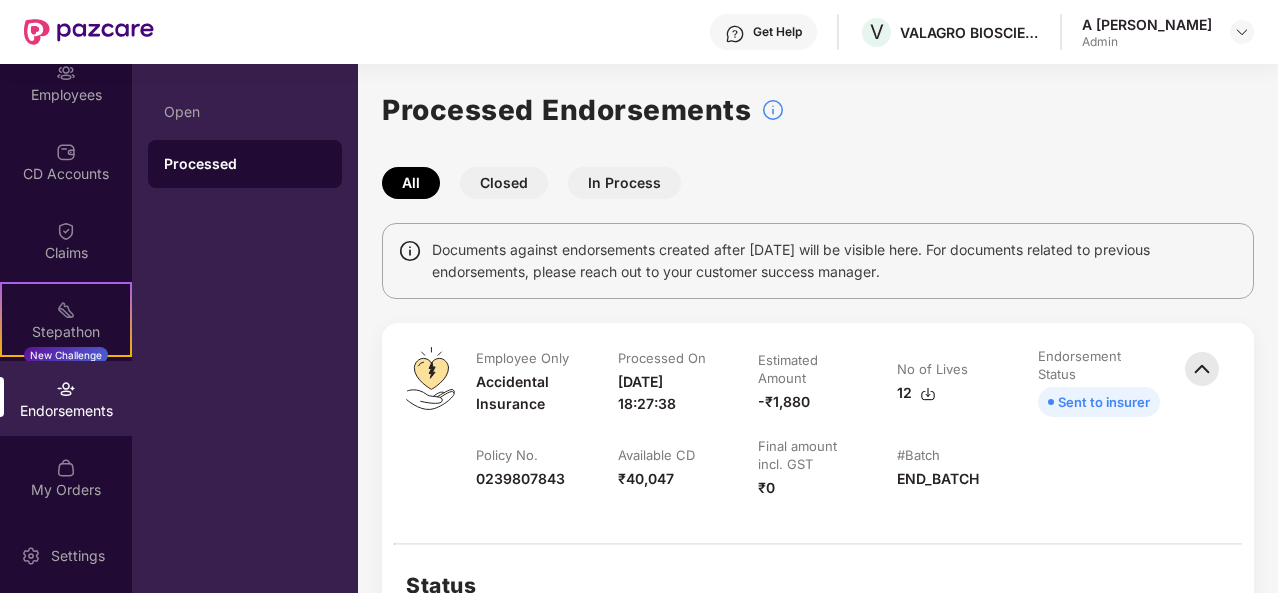 click on "Closed" at bounding box center [504, 183] 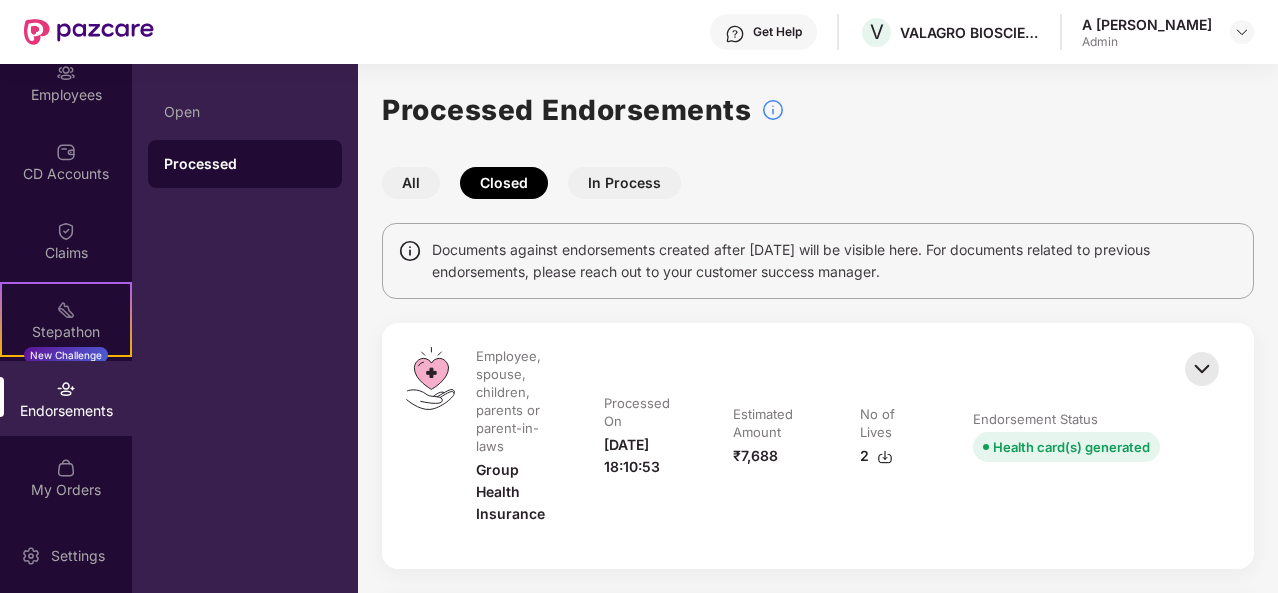 click at bounding box center (1205, 446) 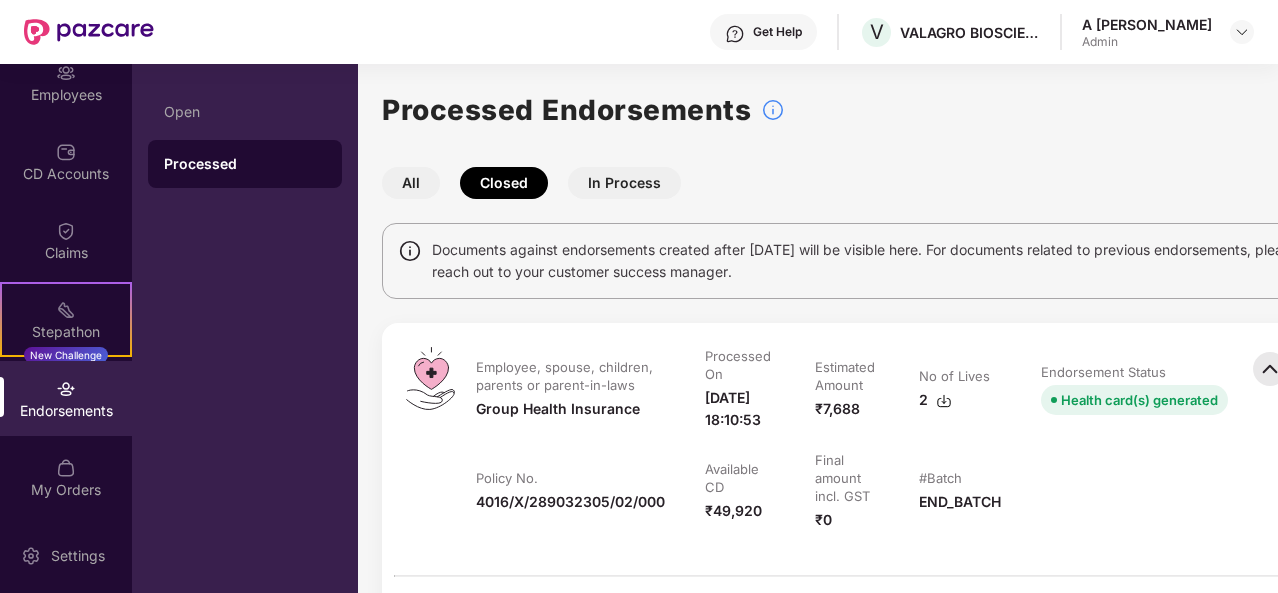 click on "Endorsement Status Health card(s) generated" at bounding box center (1134, 399) 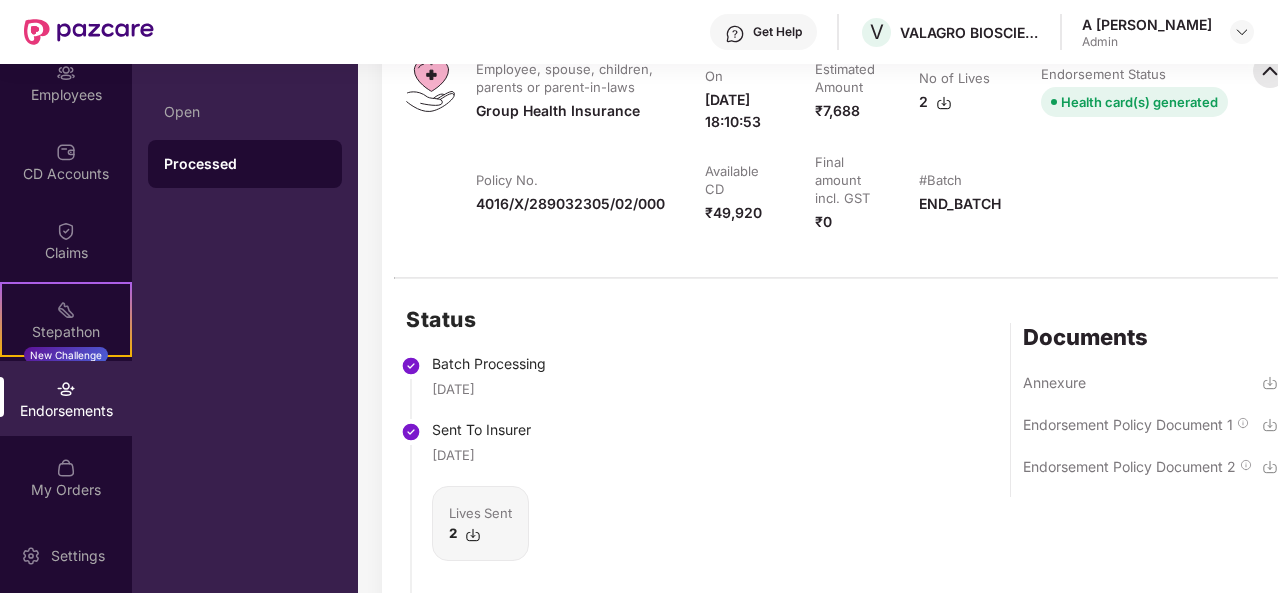 scroll, scrollTop: 280, scrollLeft: 0, axis: vertical 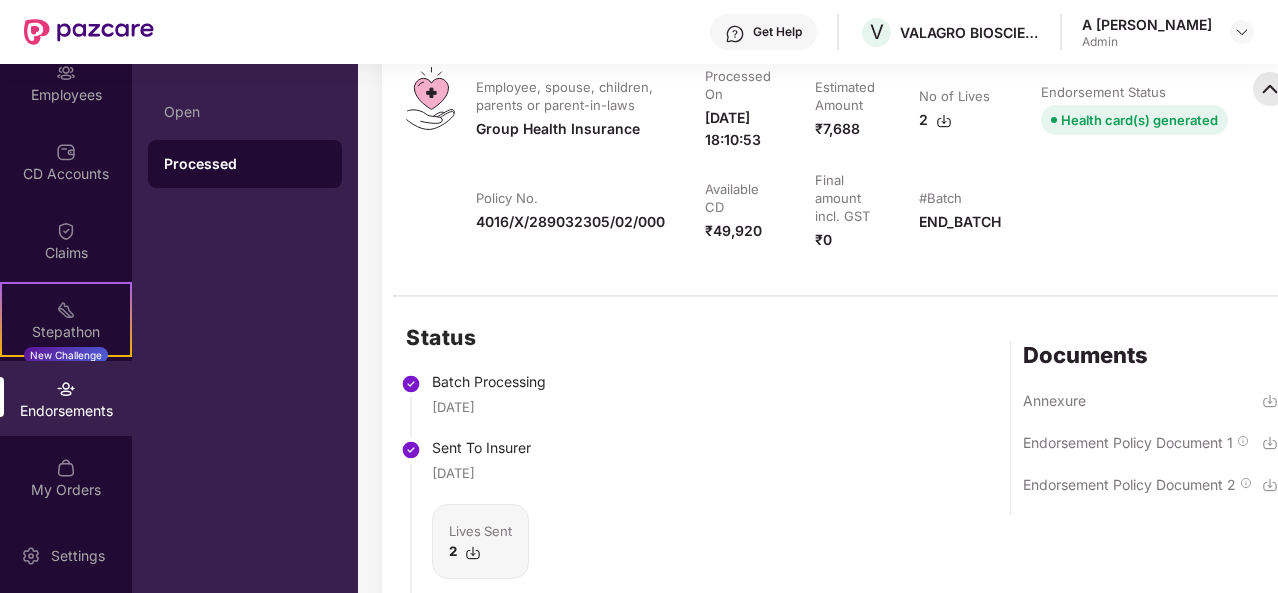 click at bounding box center [1270, 443] 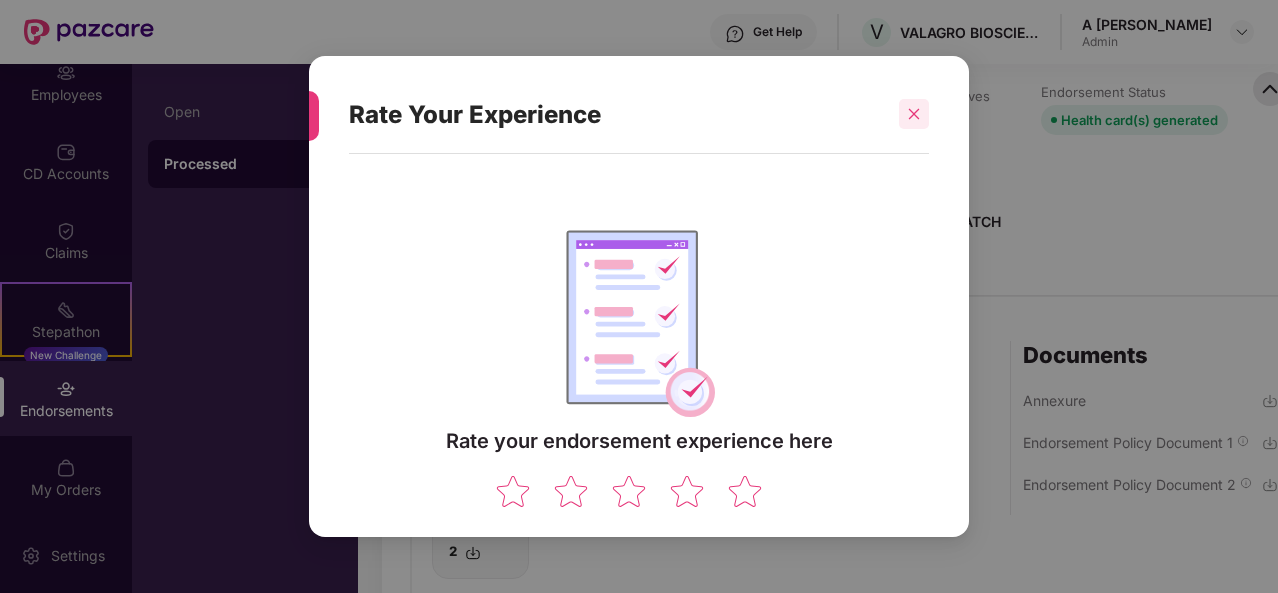 click at bounding box center [914, 114] 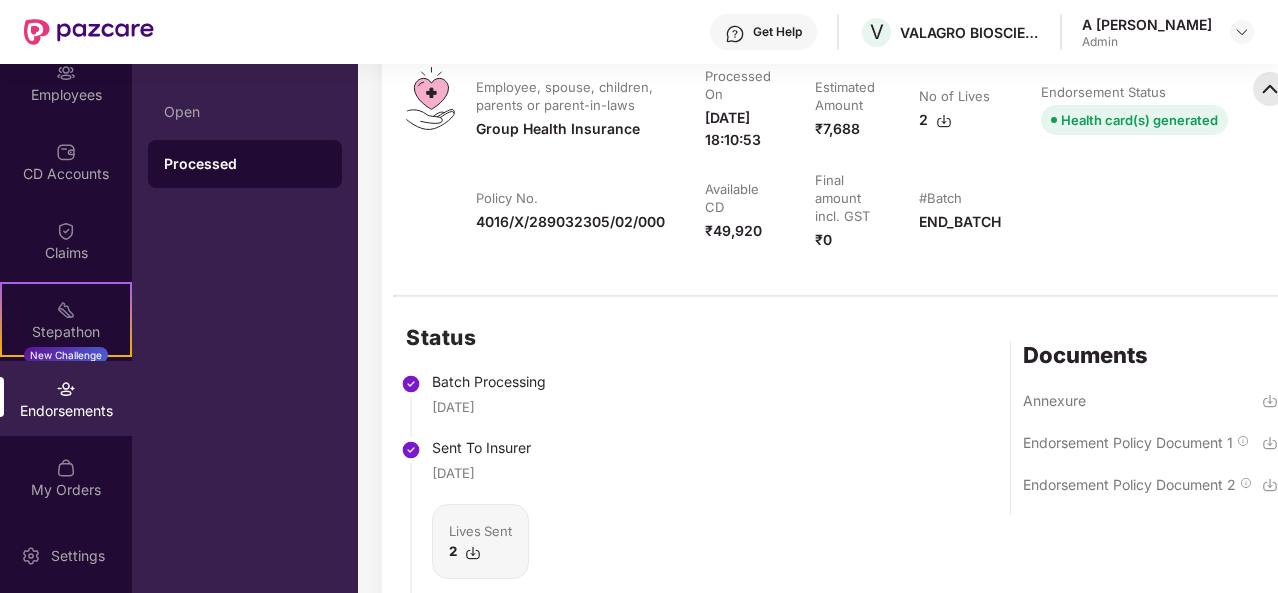 click at bounding box center (1270, 485) 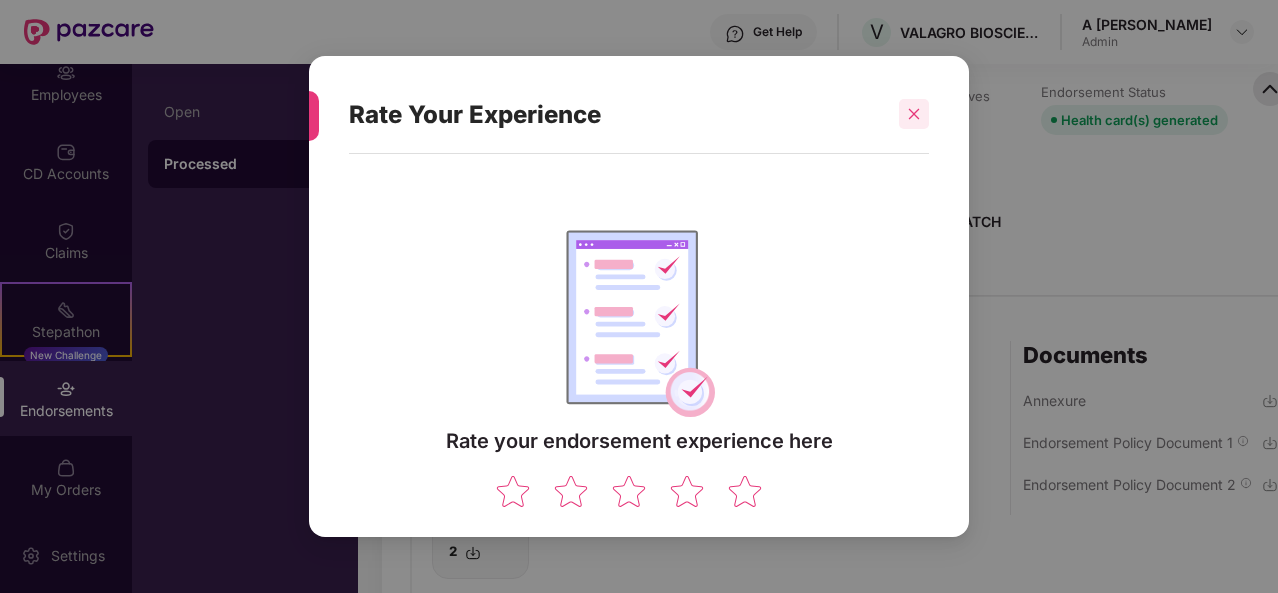 click 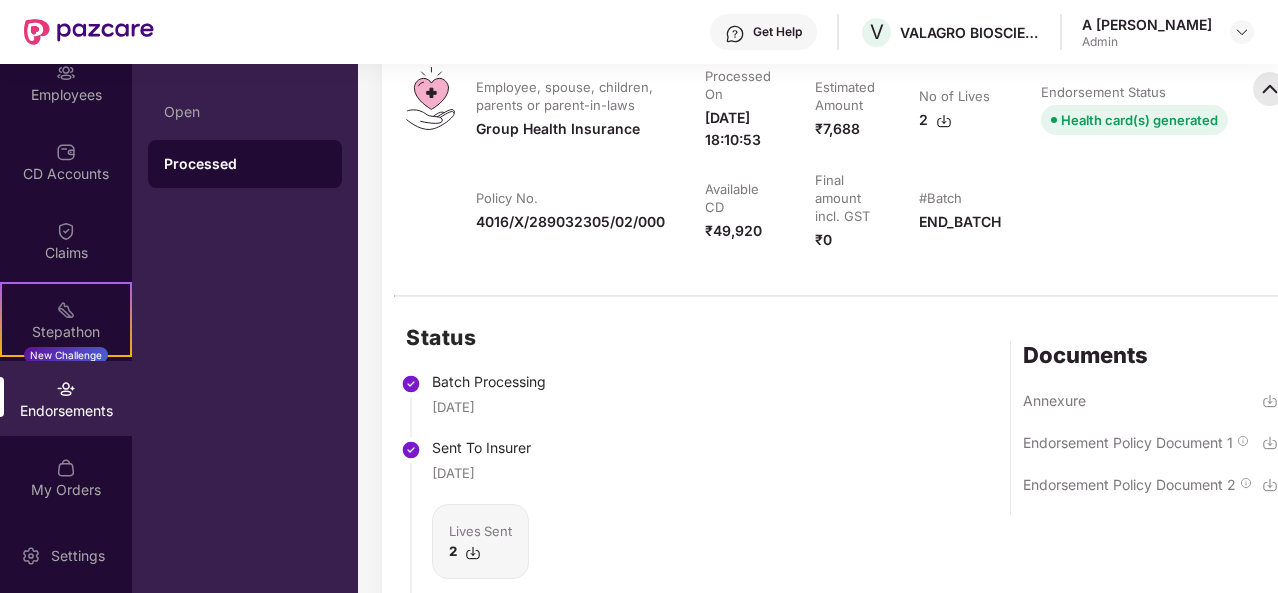 click on "Status Batch Processing   [DATE] Sent To Insurer   [DATE] Lives Sent 2 Endorsement Completion   [DATE] Lives Endorsed 2 Documents Annexure Endorsement Policy Document 1 Endorsement Policy Document 2" at bounding box center (852, 564) 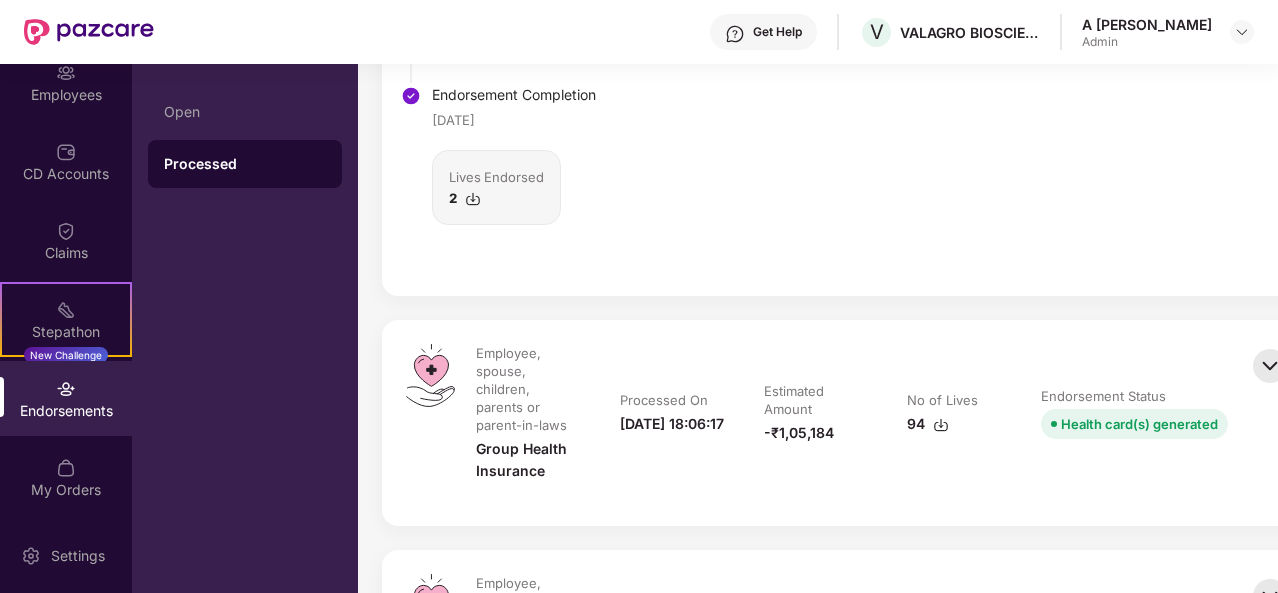 scroll, scrollTop: 840, scrollLeft: 0, axis: vertical 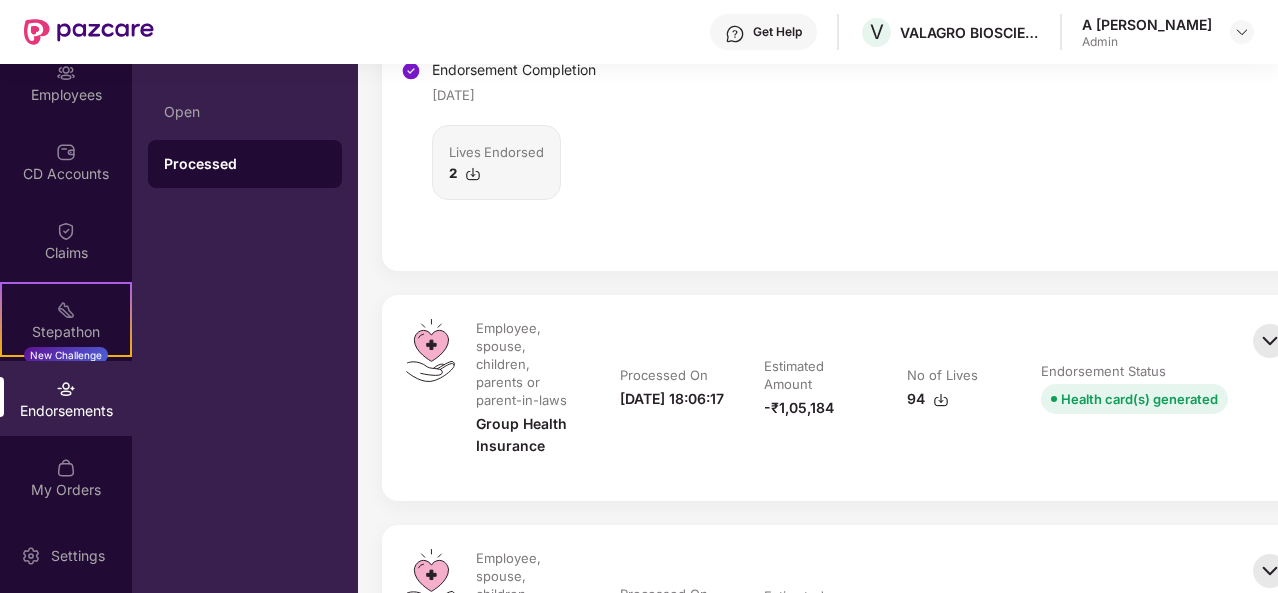 click at bounding box center (1270, 341) 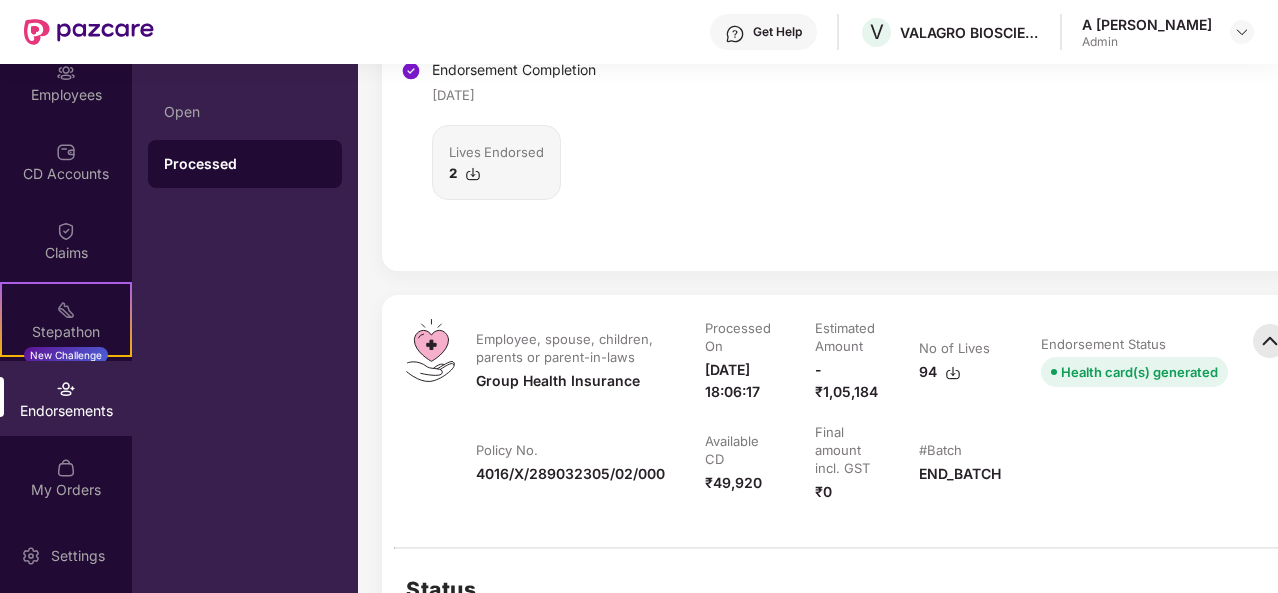 drag, startPoint x: 1158, startPoint y: 489, endPoint x: 1148, endPoint y: 499, distance: 14.142136 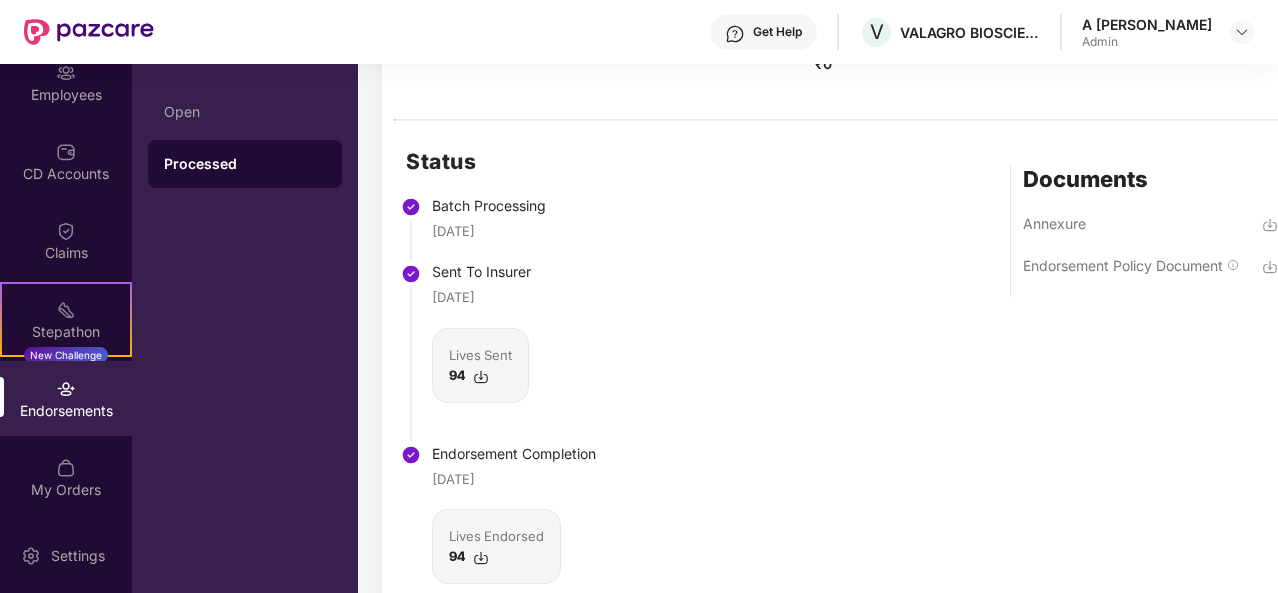scroll, scrollTop: 1320, scrollLeft: 0, axis: vertical 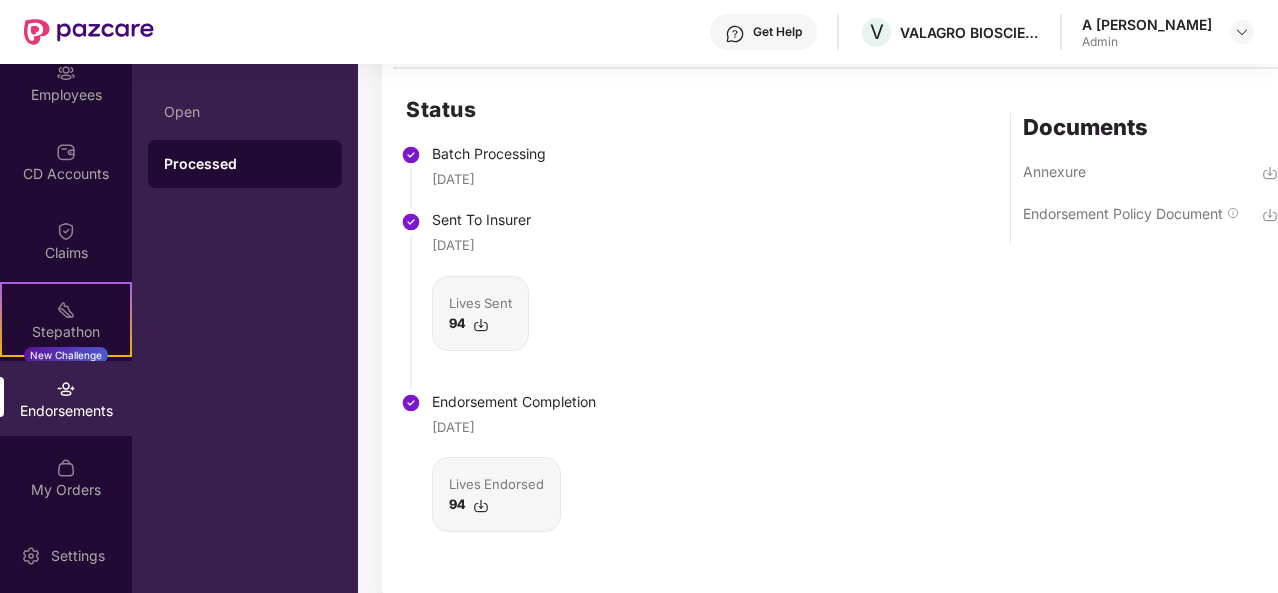 click at bounding box center [1270, 173] 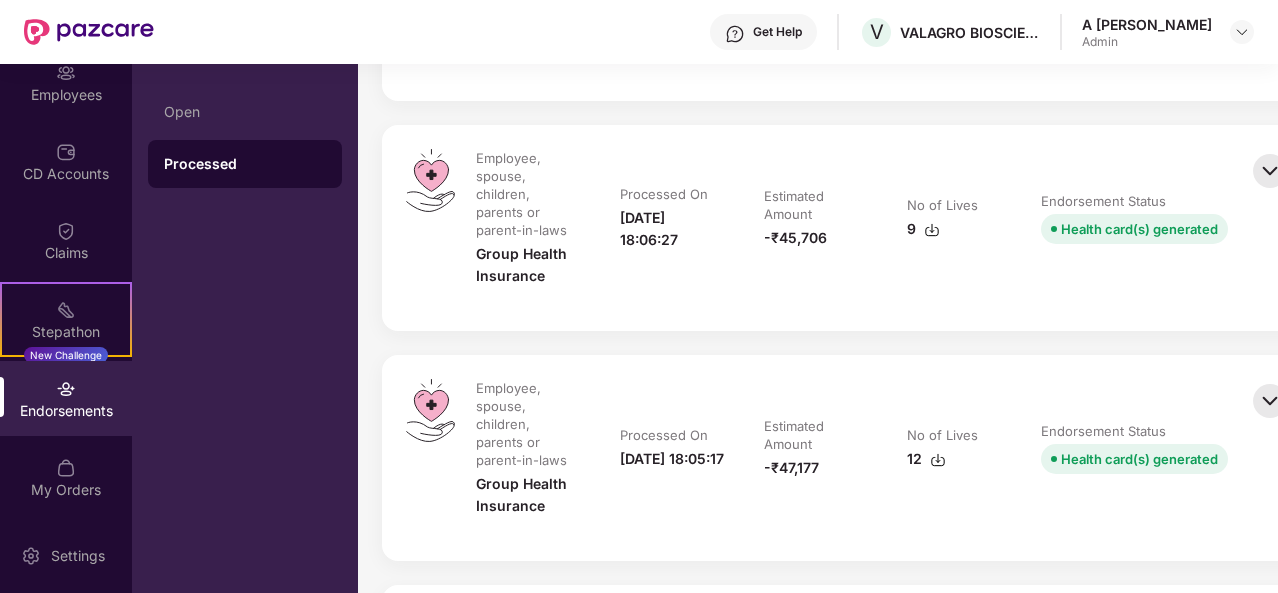 scroll, scrollTop: 1920, scrollLeft: 0, axis: vertical 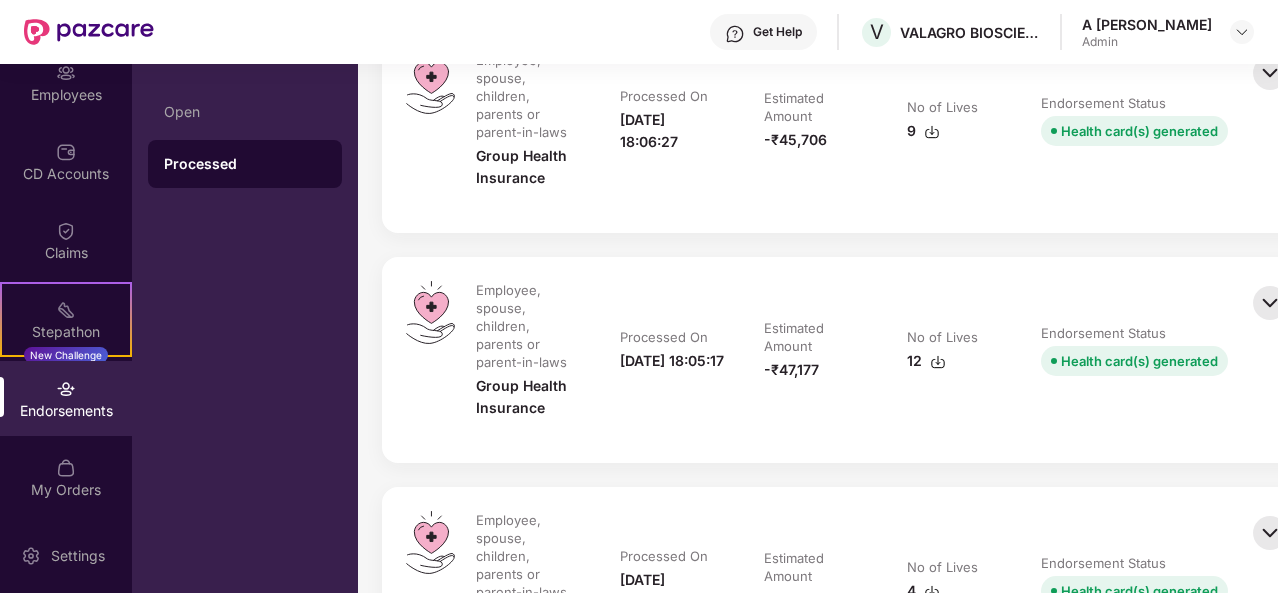click at bounding box center [1270, 73] 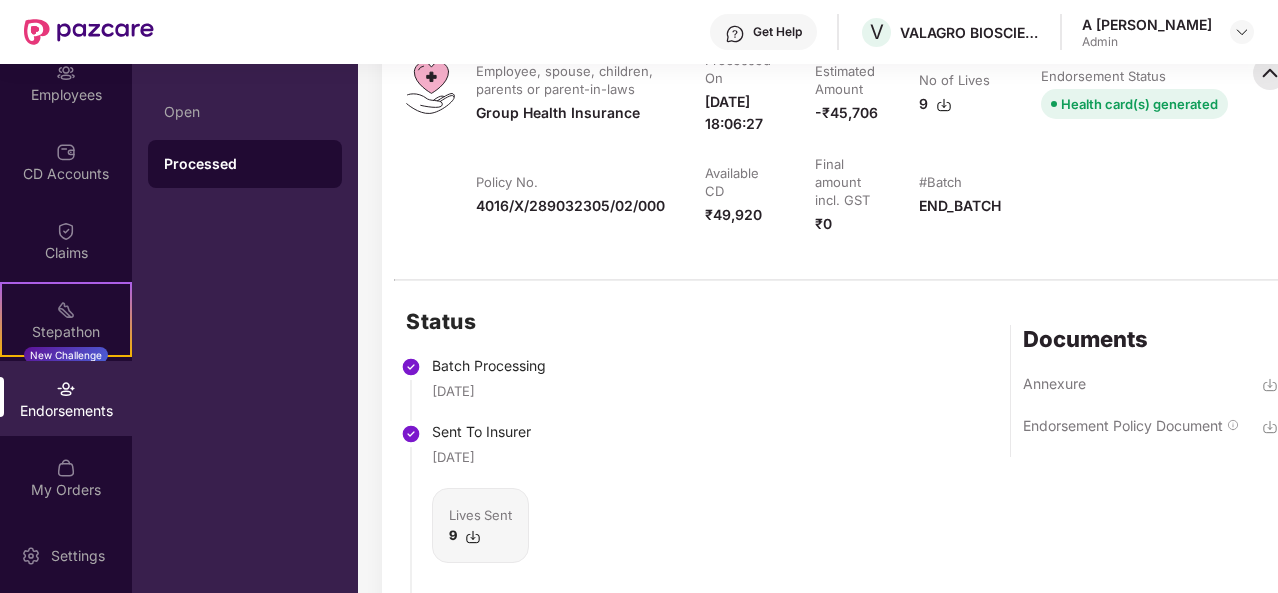 click at bounding box center (1270, 427) 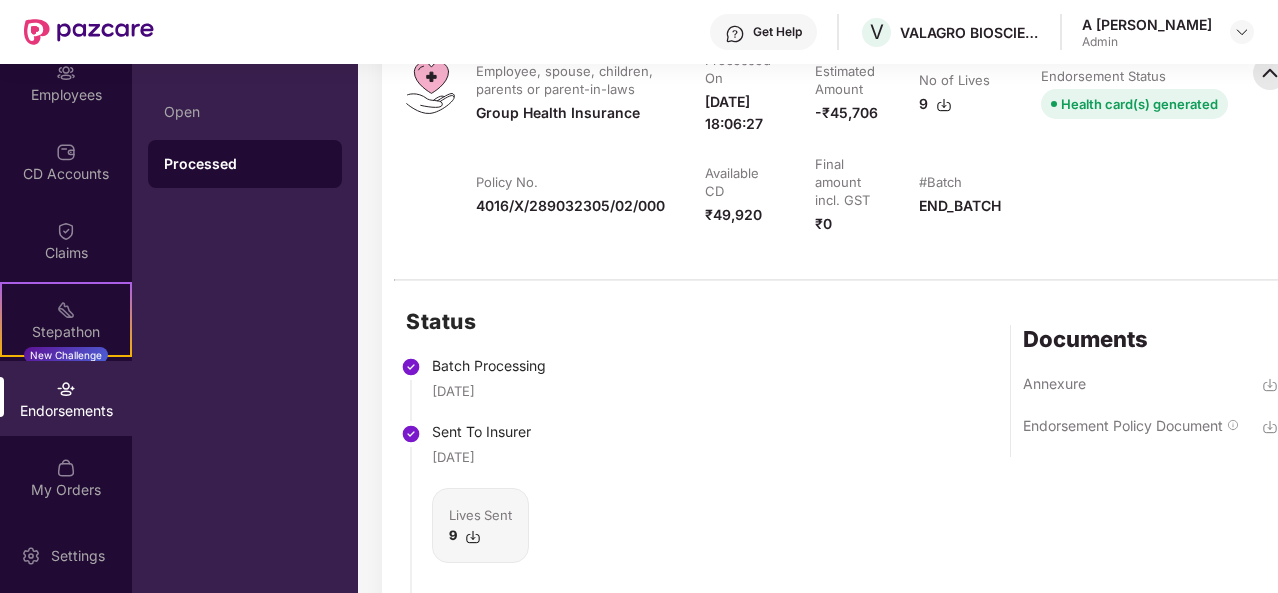 click at bounding box center (1270, 427) 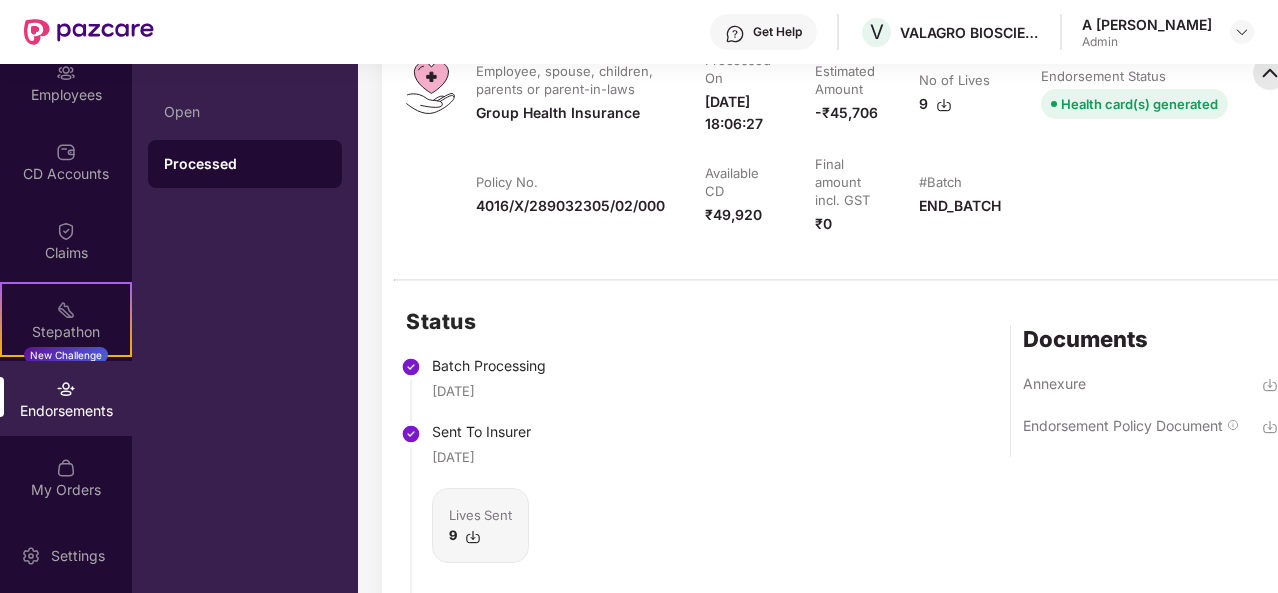 click on "Employee, spouse, children, parents or parent-in-laws Group Health Insurance Processed On [DATE] 18:06:27 Estimated Amount -₹45,706 No of Lives 9   Endorsement Status Health card(s) generated Policy No. 4016/X/[CREDIT_CARD_NUMBER] Available CD ₹49,920 Final amount incl. GST ₹0 #Batch END_BATCH" at bounding box center [852, 153] 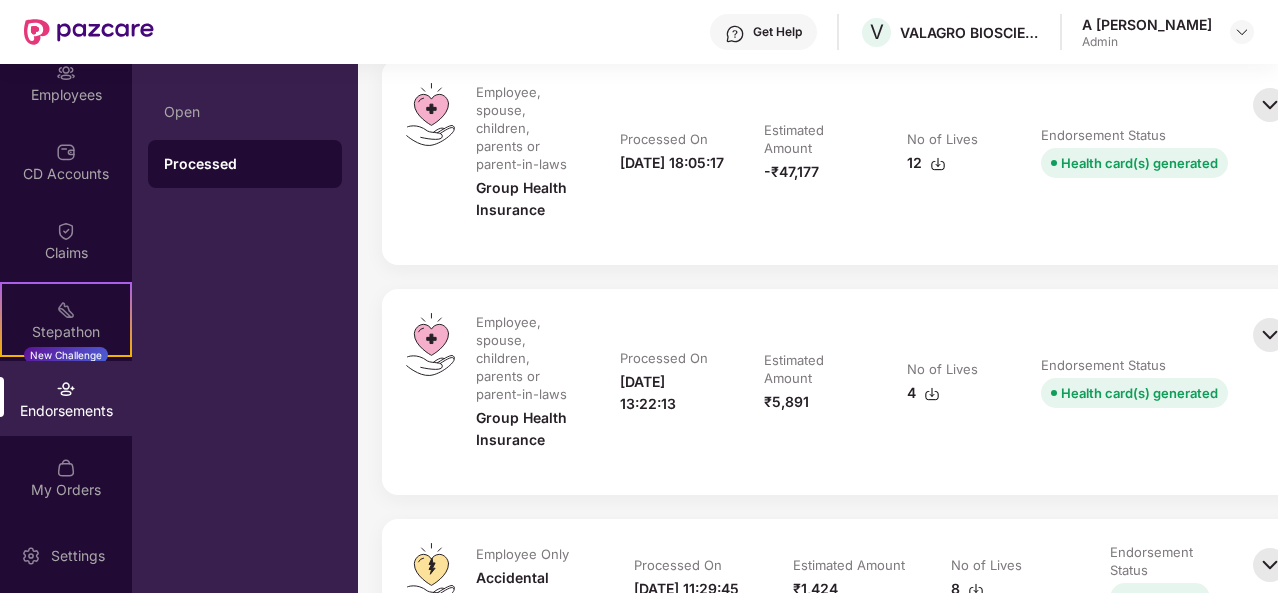 scroll, scrollTop: 2720, scrollLeft: 0, axis: vertical 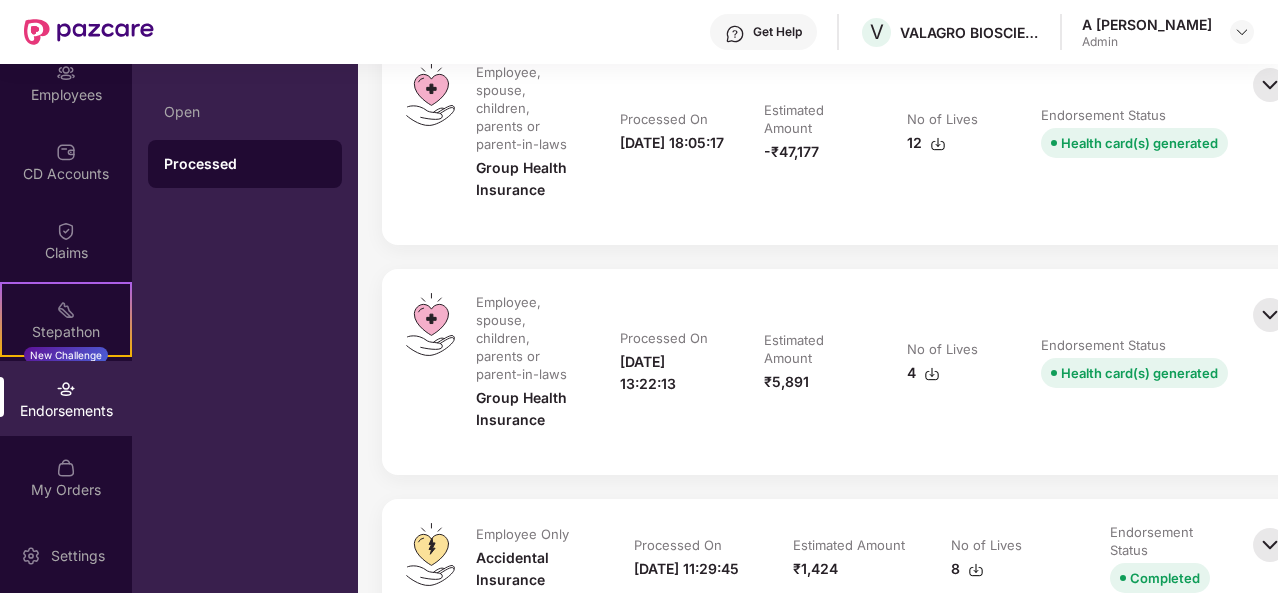 click at bounding box center [1270, 85] 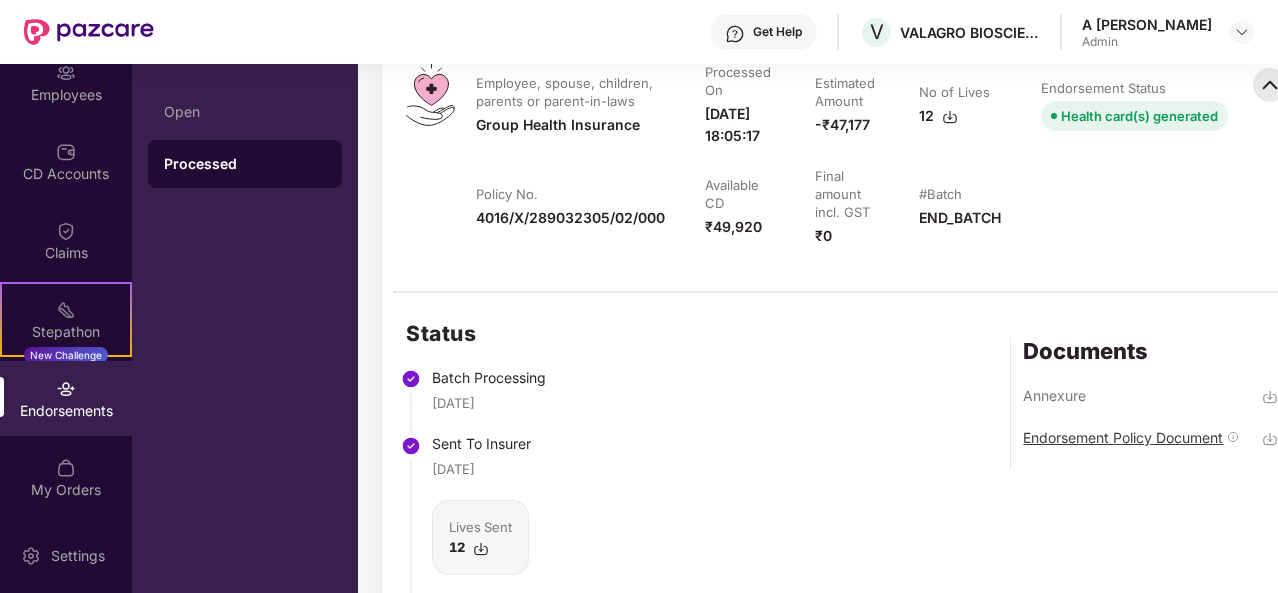 click on "Endorsement Policy Document" at bounding box center (1123, 437) 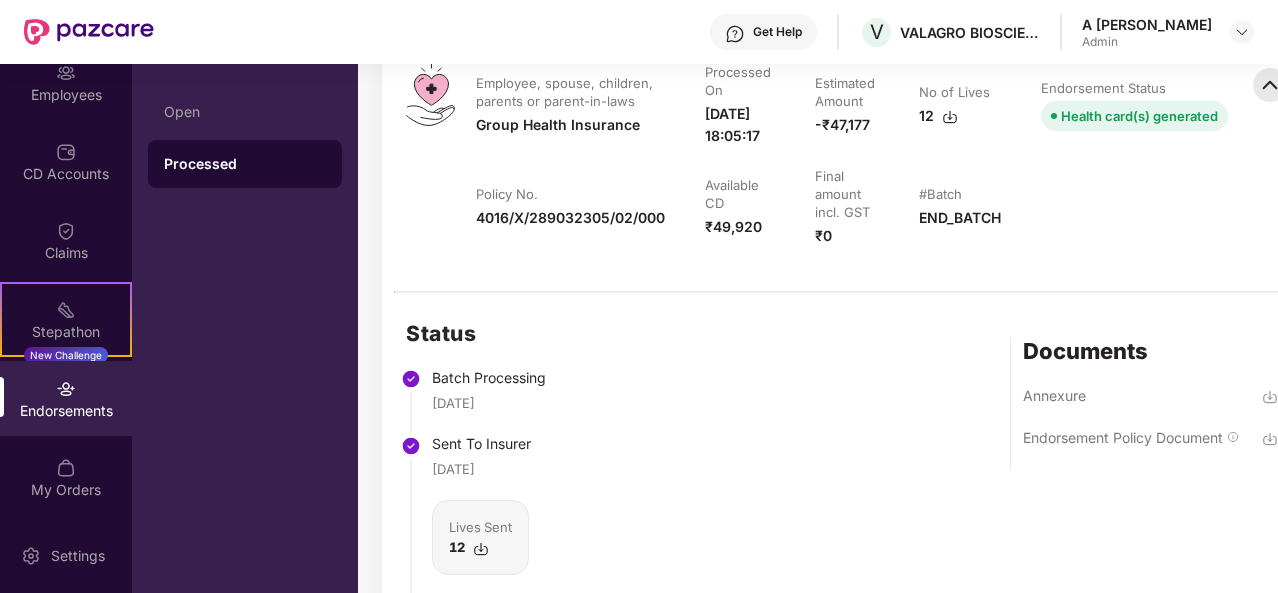 click on "Available CD ₹49,920" at bounding box center (740, 217) 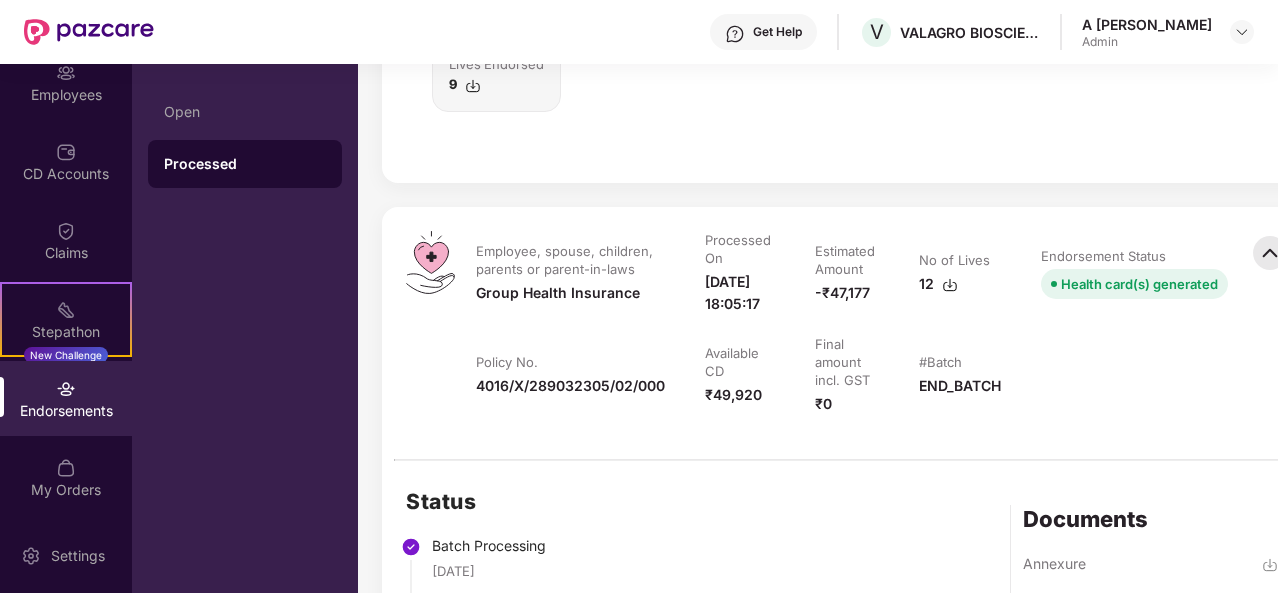 scroll, scrollTop: 2560, scrollLeft: 0, axis: vertical 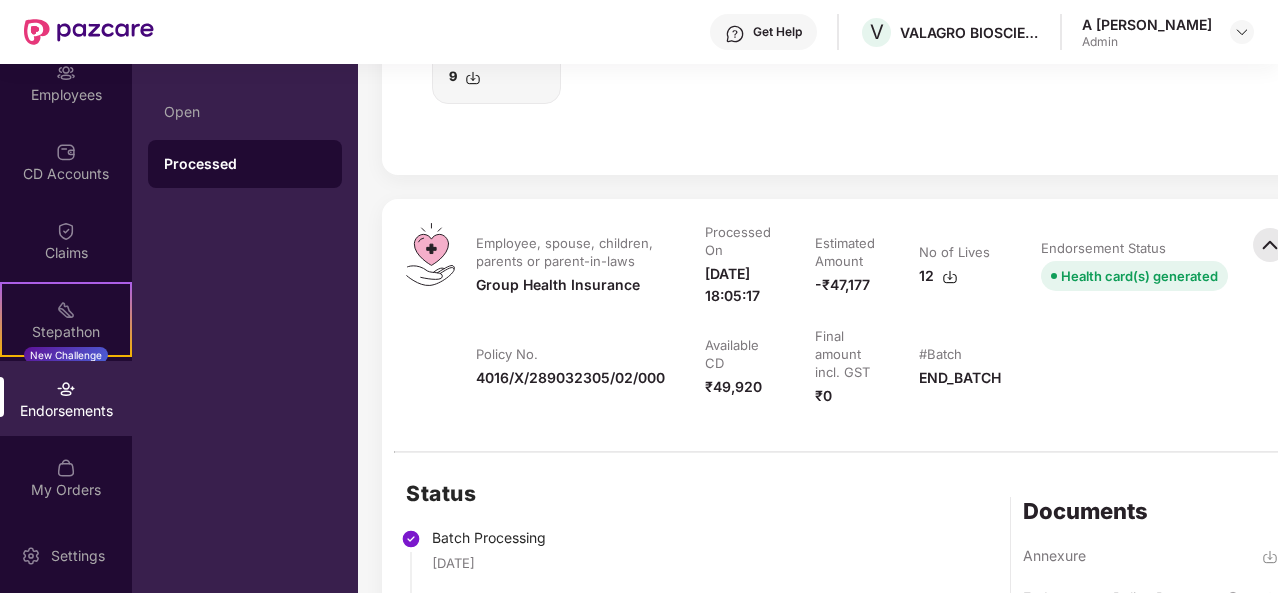 drag, startPoint x: 704, startPoint y: 304, endPoint x: 611, endPoint y: 248, distance: 108.55874 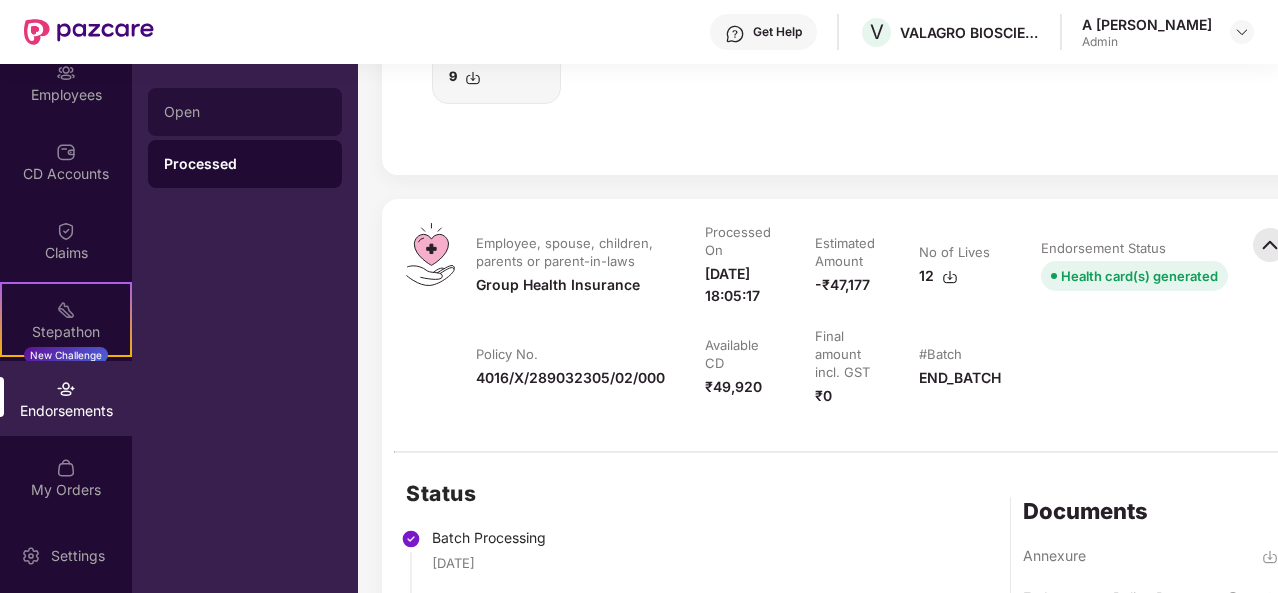 click on "Open" at bounding box center [245, 112] 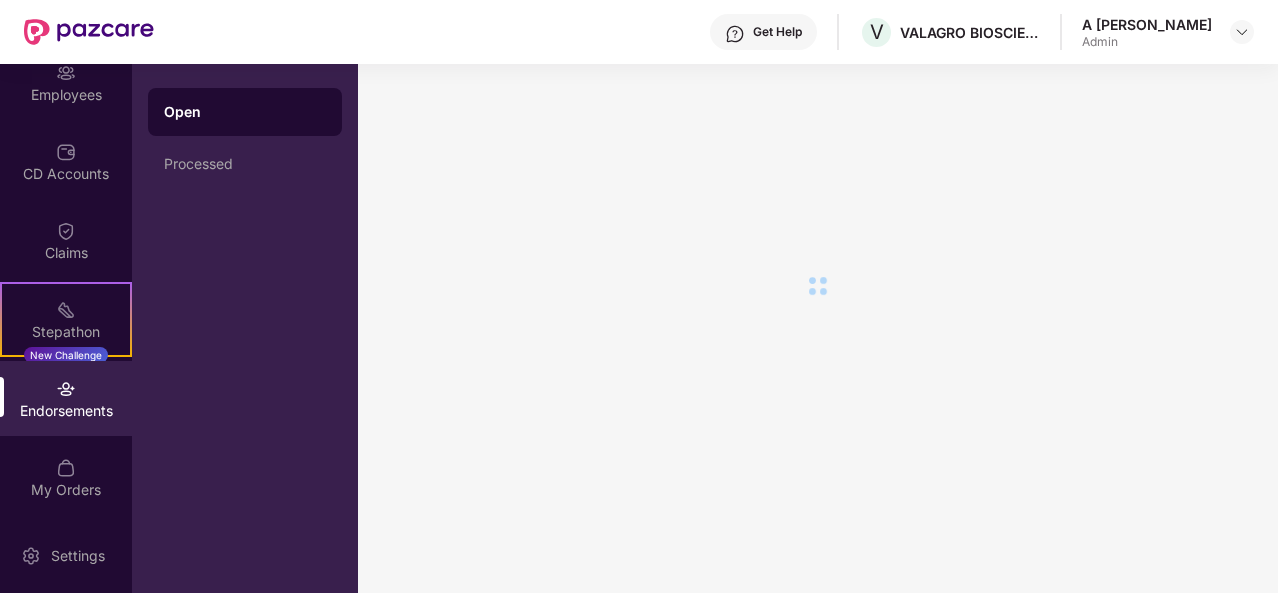 scroll, scrollTop: 0, scrollLeft: 0, axis: both 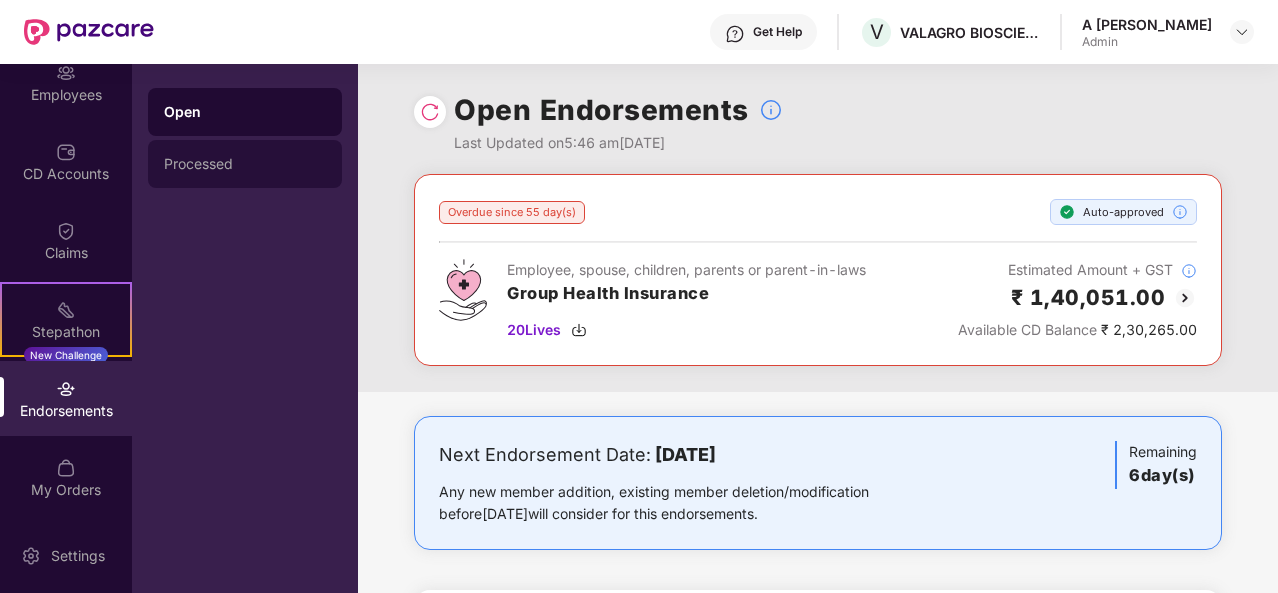 click on "Processed" at bounding box center [245, 164] 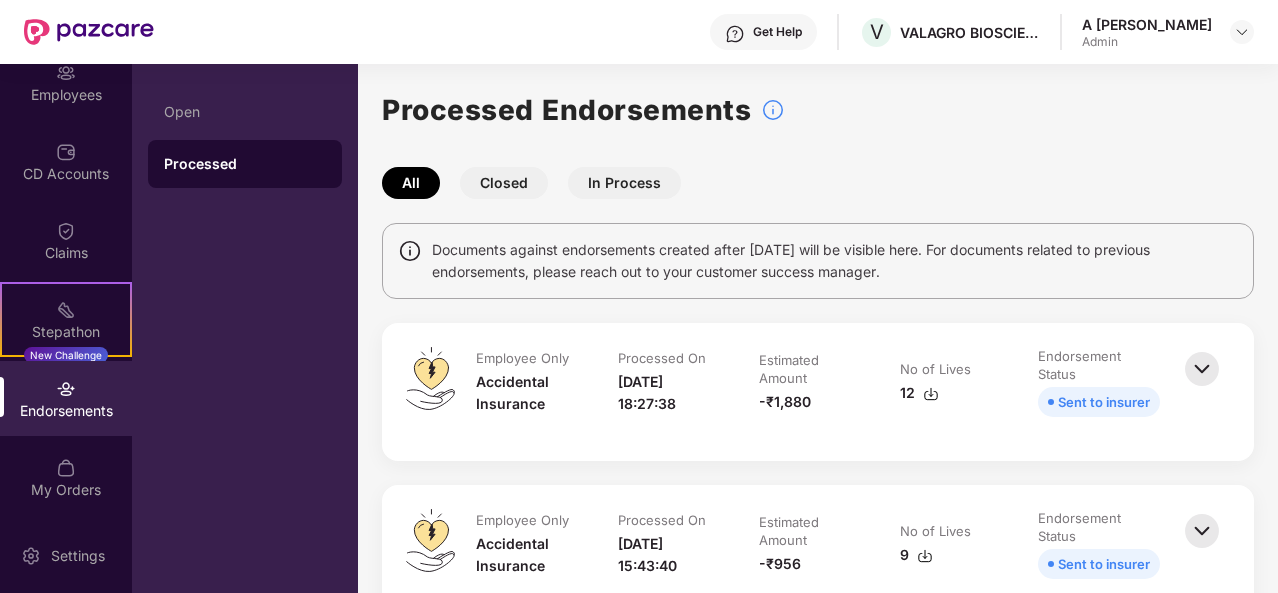 click on "In Process" at bounding box center (624, 183) 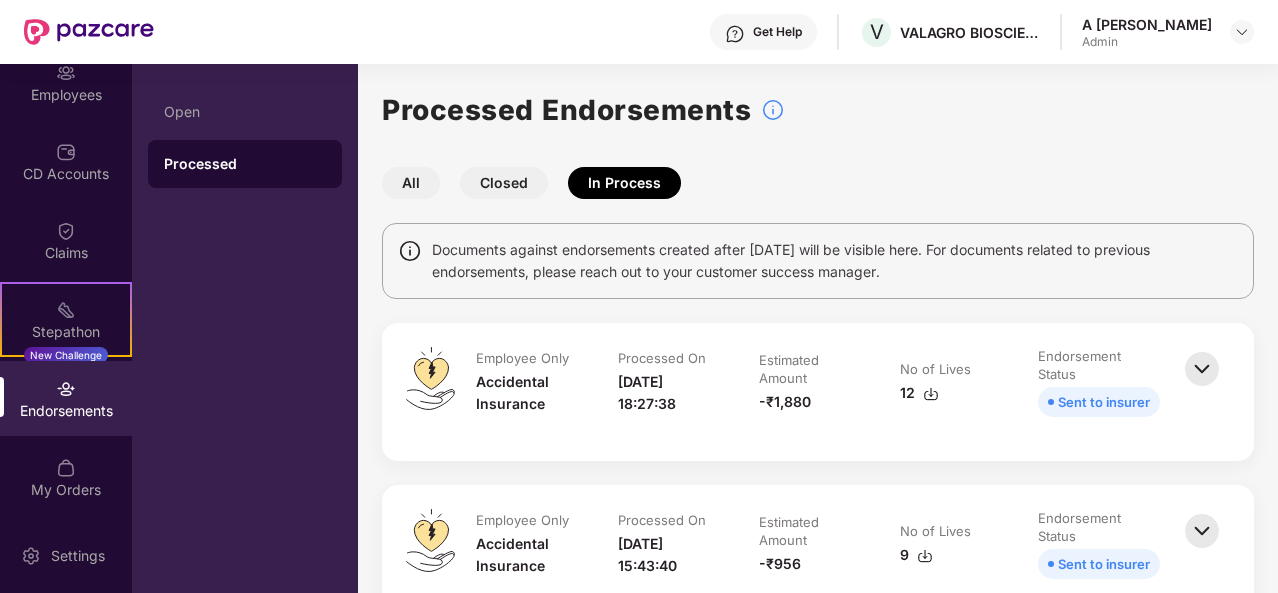 click on "Processed Endorsements All   Closed   In Process   Documents against endorsements created after [DATE] will be visible here. For documents related to previous endorsements, please reach out to your customer success manager. Employee Only Accidental Insurance Processed On [DATE] 18:27:38 Estimated Amount -₹1,880 No of Lives 12   Endorsement Status Sent to insurer Employee Only Accidental Insurance Processed On [DATE] 15:43:40 Estimated Amount -₹956 No of Lives 9   Endorsement Status Sent to insurer Employee Only Accidental Insurance Processed On [DATE] 19:12:59 Estimated Amount -₹242 No of Lives 22   Endorsement Status Sent to insurer Employee, spouse, children, parents or parent-in-laws Group Health Insurance Processed On [DATE] 13:53:25 Estimated Amount ₹8,54,370 No of Lives 186   Endorsement Status Sent to insurer Employee, spouse, children, parents or parent-in-laws Group Health Insurance Processed On [DATE] 13:21:41 Estimated Amount ₹13,472 No of Lives 66   ₹0 23" at bounding box center [818, 2281] 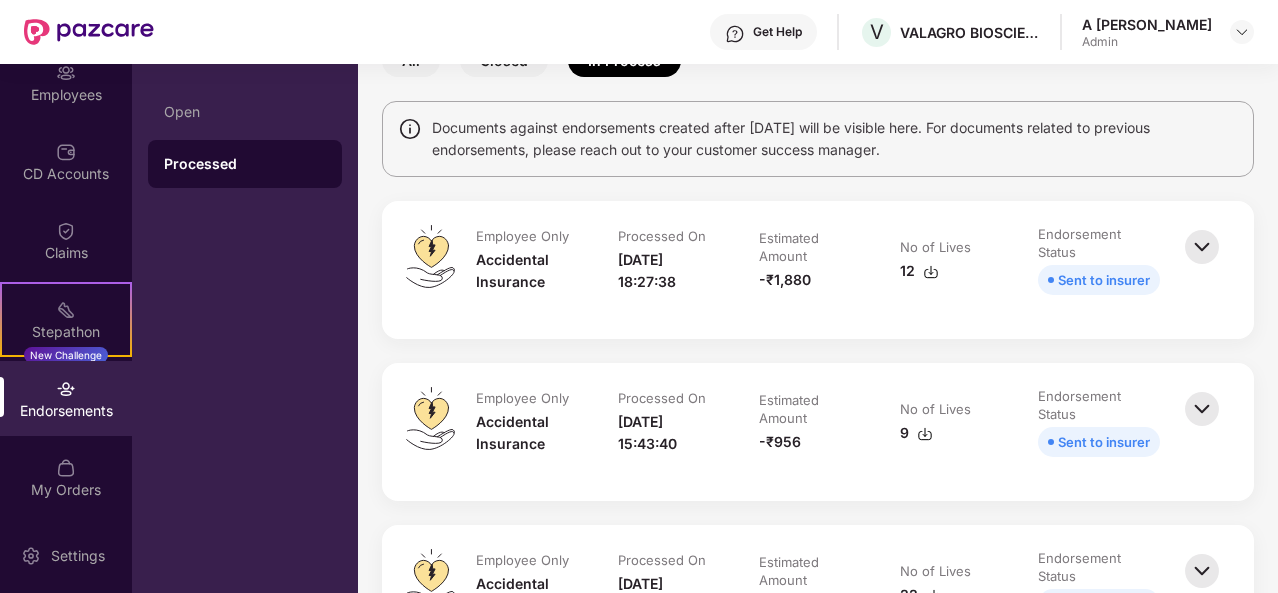 scroll, scrollTop: 120, scrollLeft: 0, axis: vertical 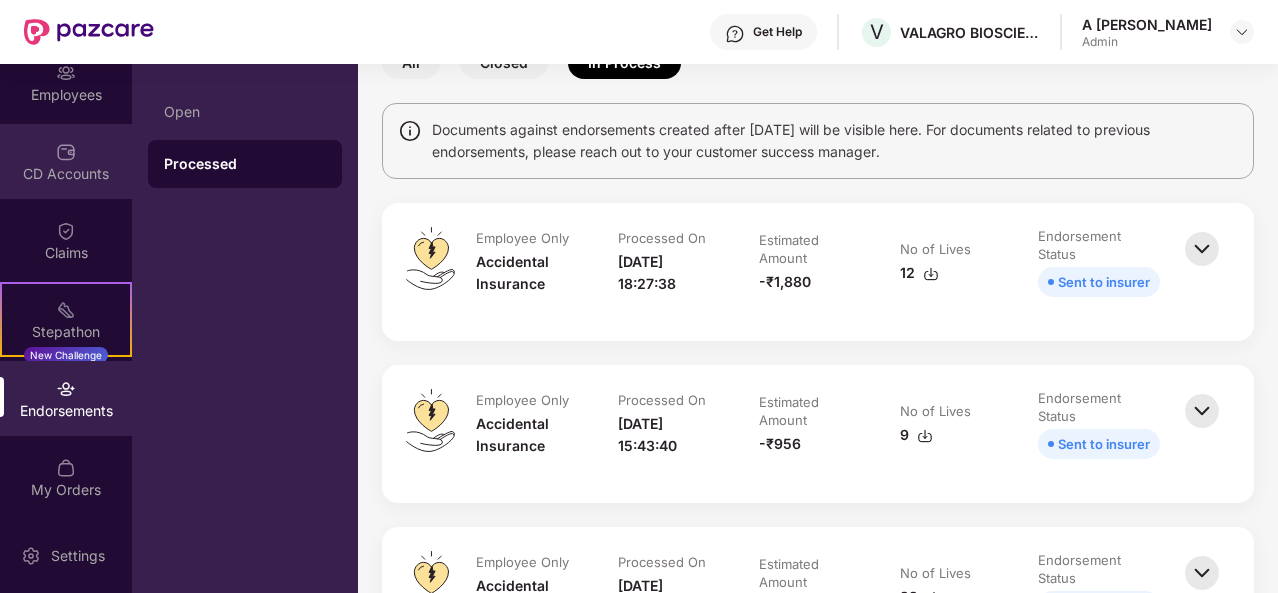 click on "CD Accounts" at bounding box center (66, 174) 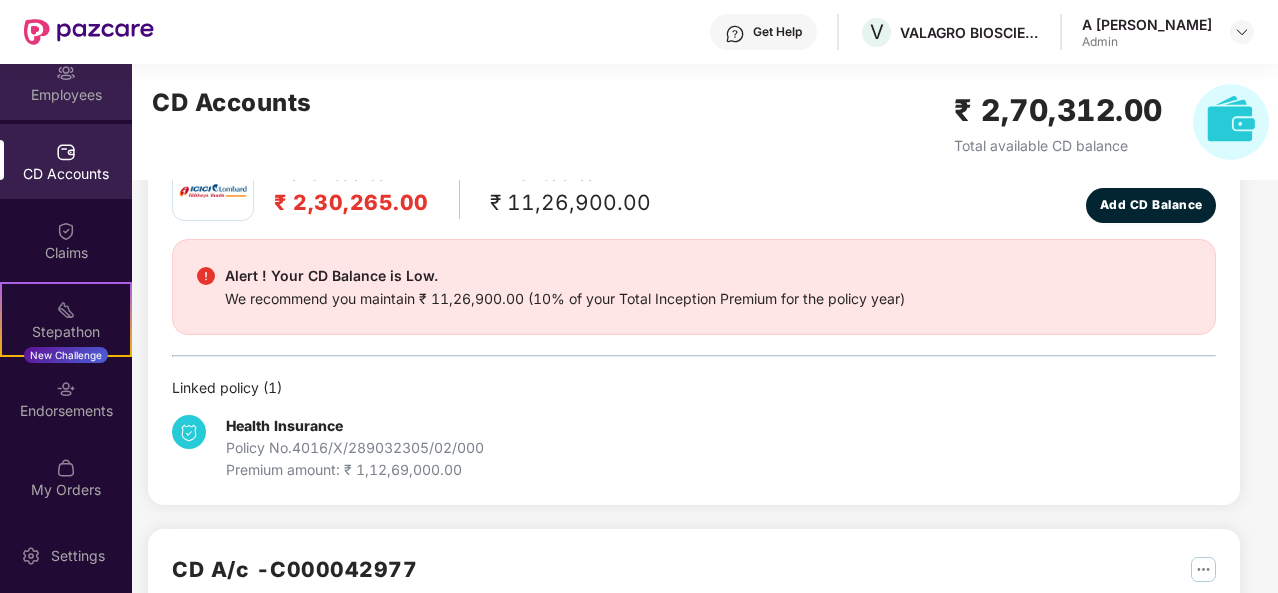 click on "Employees" at bounding box center [66, 82] 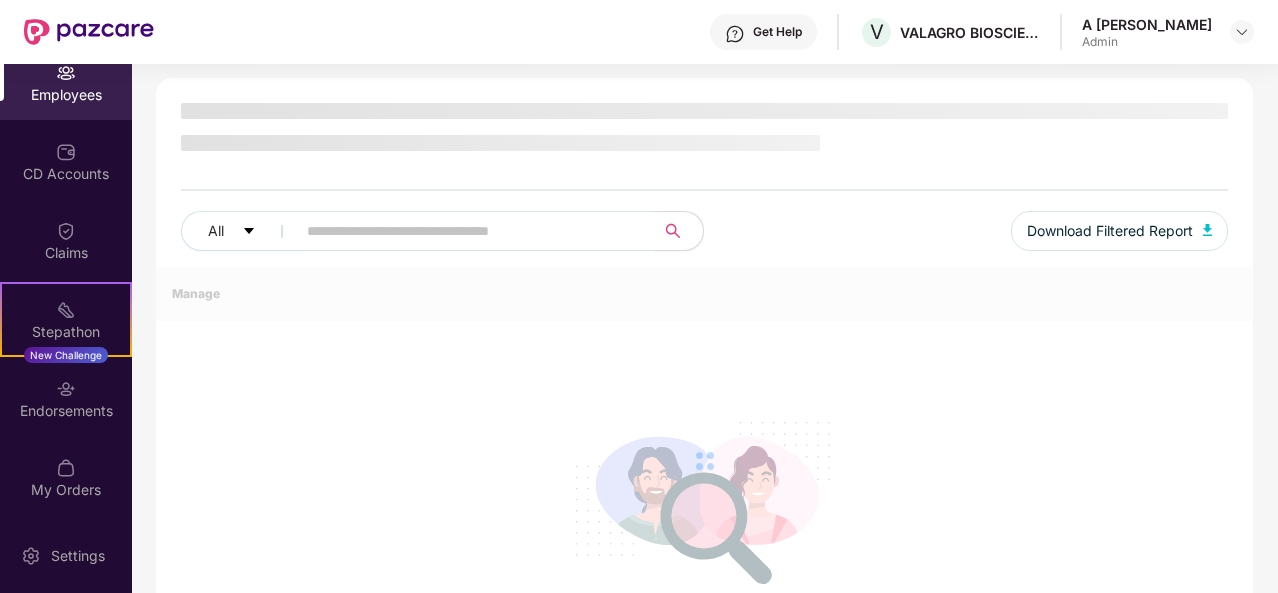scroll, scrollTop: 120, scrollLeft: 0, axis: vertical 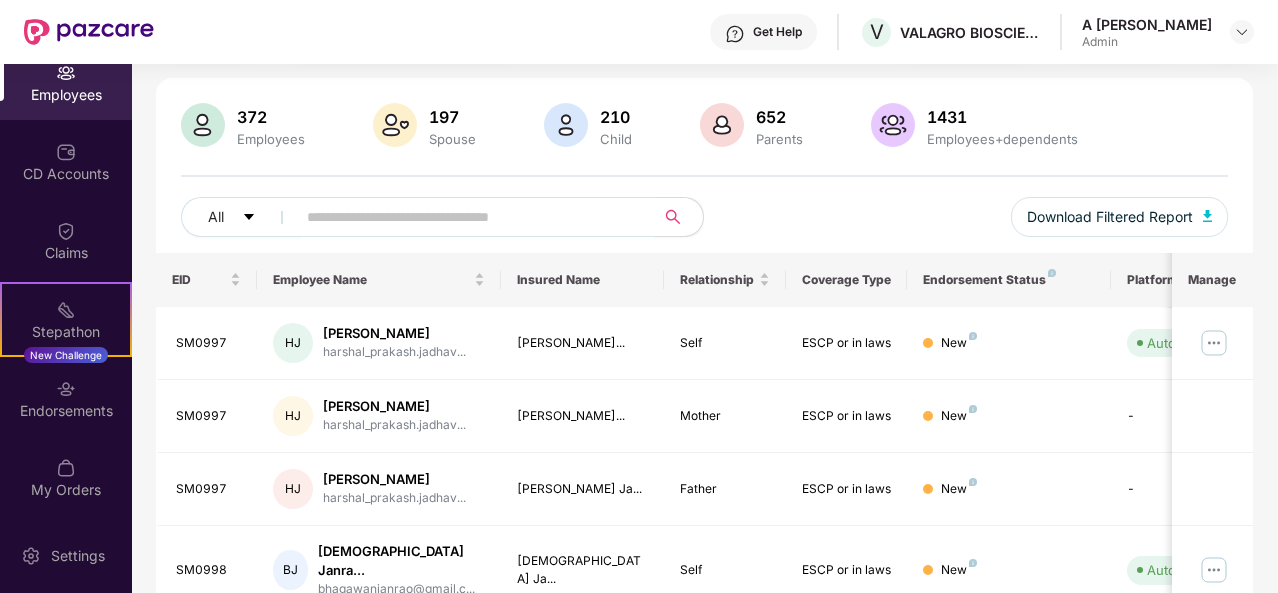 click at bounding box center (467, 217) 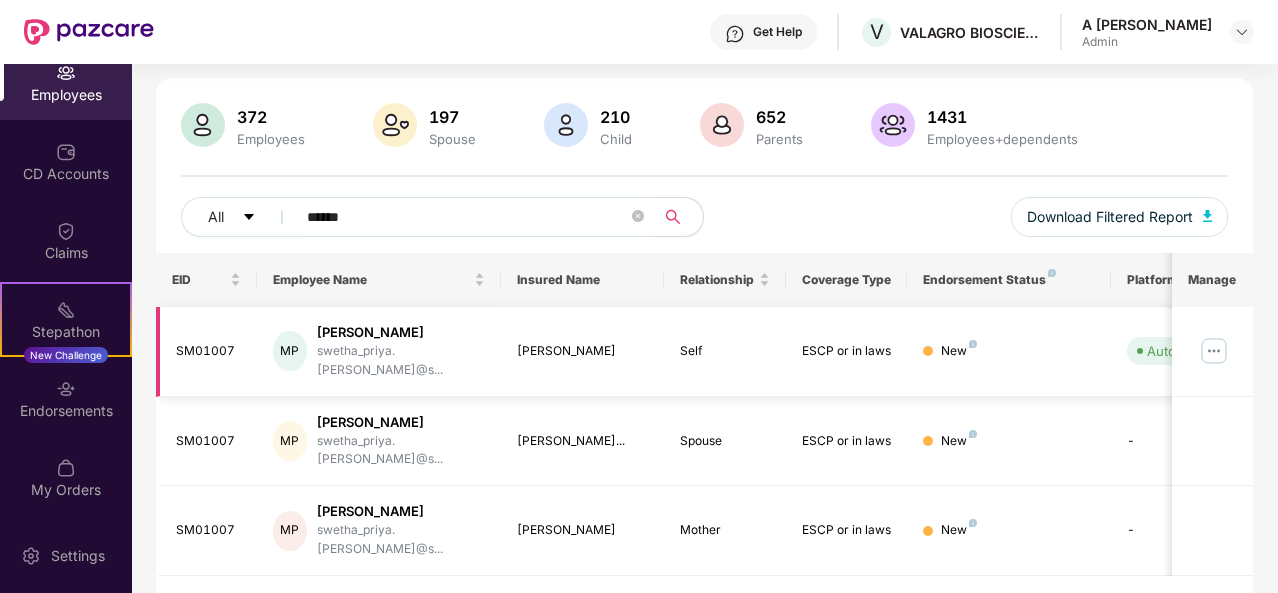 type on "******" 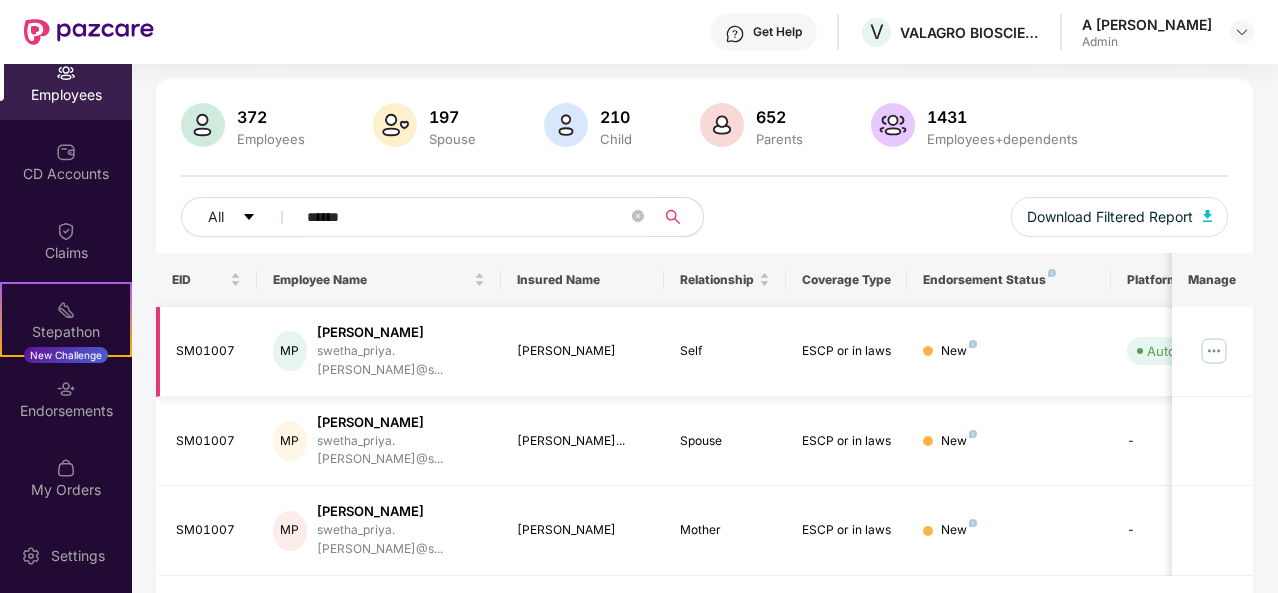 click at bounding box center (1214, 351) 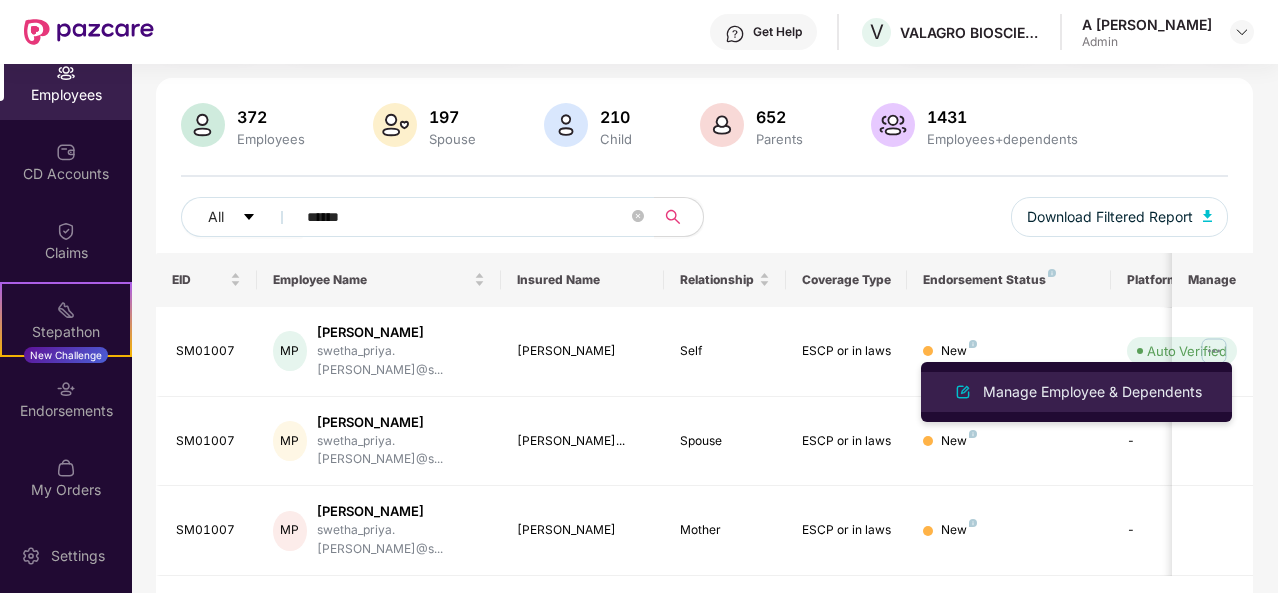 click on "Manage Employee & Dependents" at bounding box center [1092, 392] 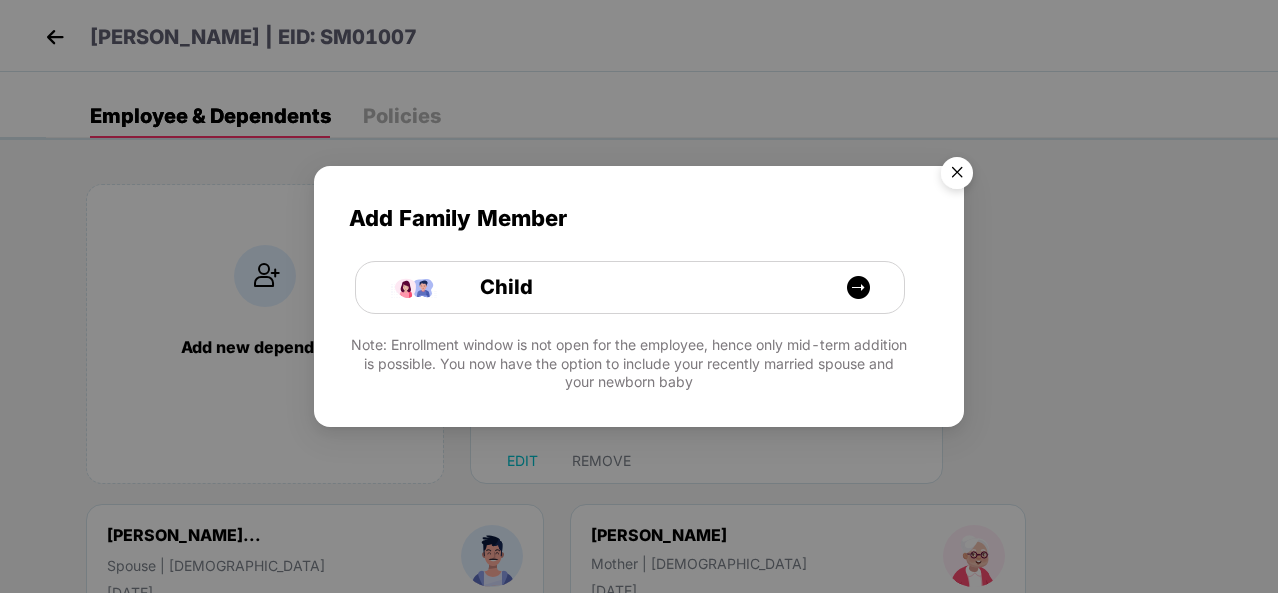 click at bounding box center (957, 176) 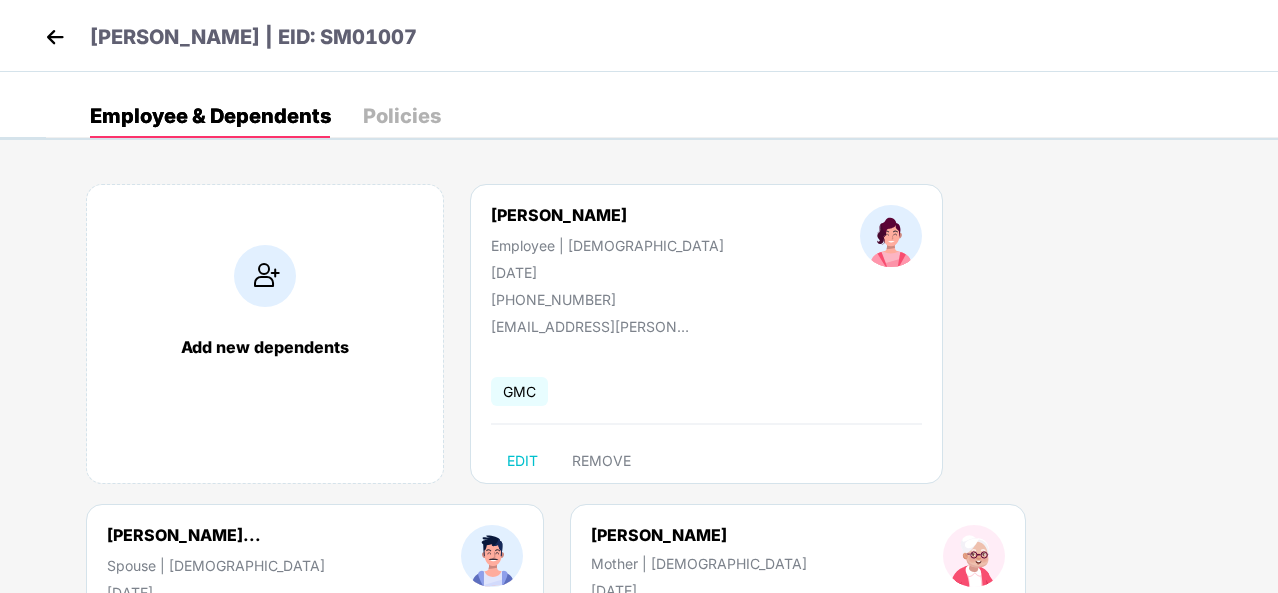 click on "Add new dependents [PERSON_NAME] Employee | [DEMOGRAPHIC_DATA] [DATE] [PHONE_NUMBER] [EMAIL_ADDRESS][PERSON_NAME][DOMAIN_NAME] GMC   EDIT REMOVE [PERSON_NAME]... Spouse | [DEMOGRAPHIC_DATA] [DATE] [PHONE_NUMBER] [EMAIL_ADDRESS][PERSON_NAME][DOMAIN_NAME] GMC EDIT REMOVE [PERSON_NAME] Mother | [DEMOGRAPHIC_DATA] [DATE] [PHONE_NUMBER] [EMAIL_ADDRESS][PERSON_NAME][DOMAIN_NAME] GMC EDIT REMOVE" at bounding box center (662, 504) 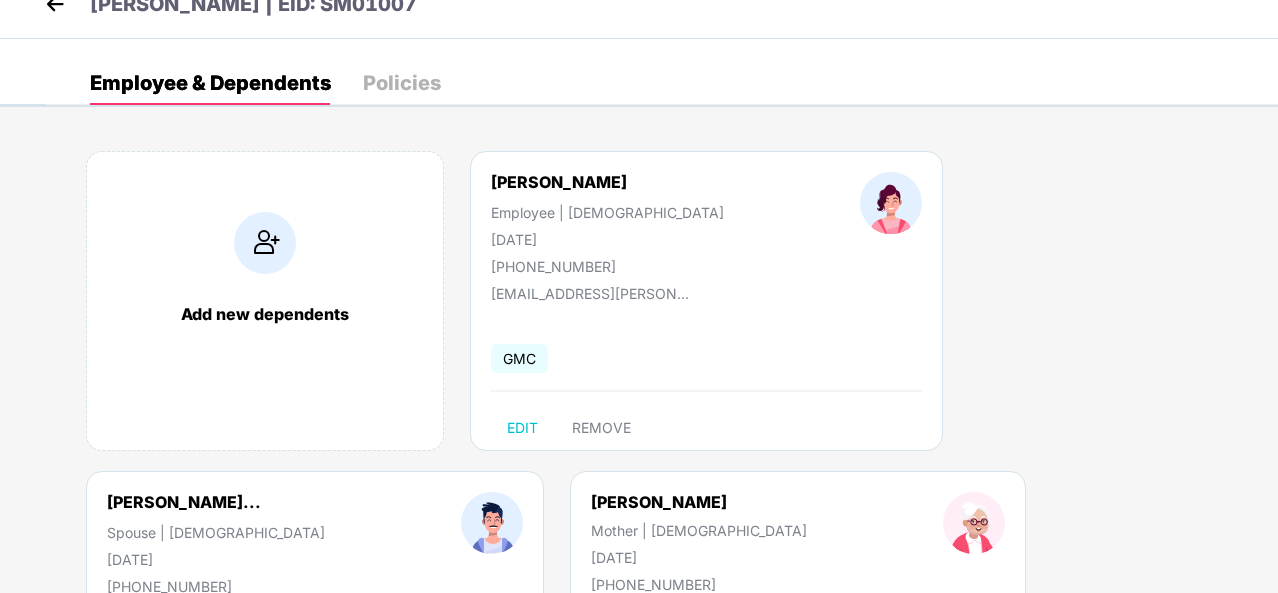 scroll, scrollTop: 0, scrollLeft: 0, axis: both 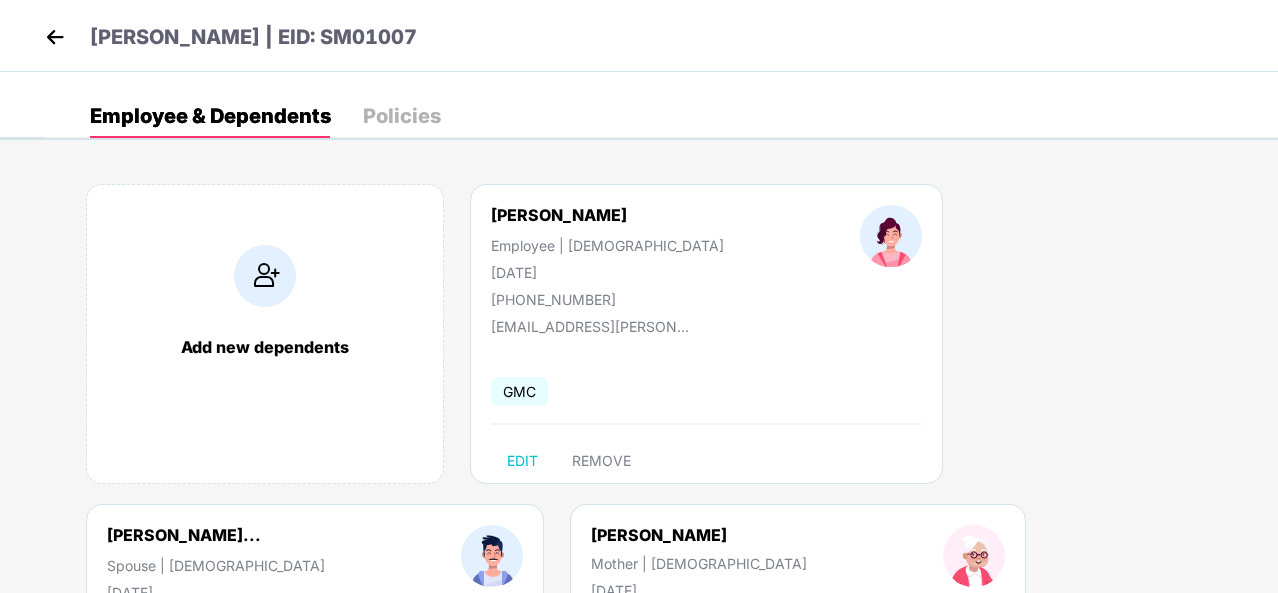 click at bounding box center (55, 37) 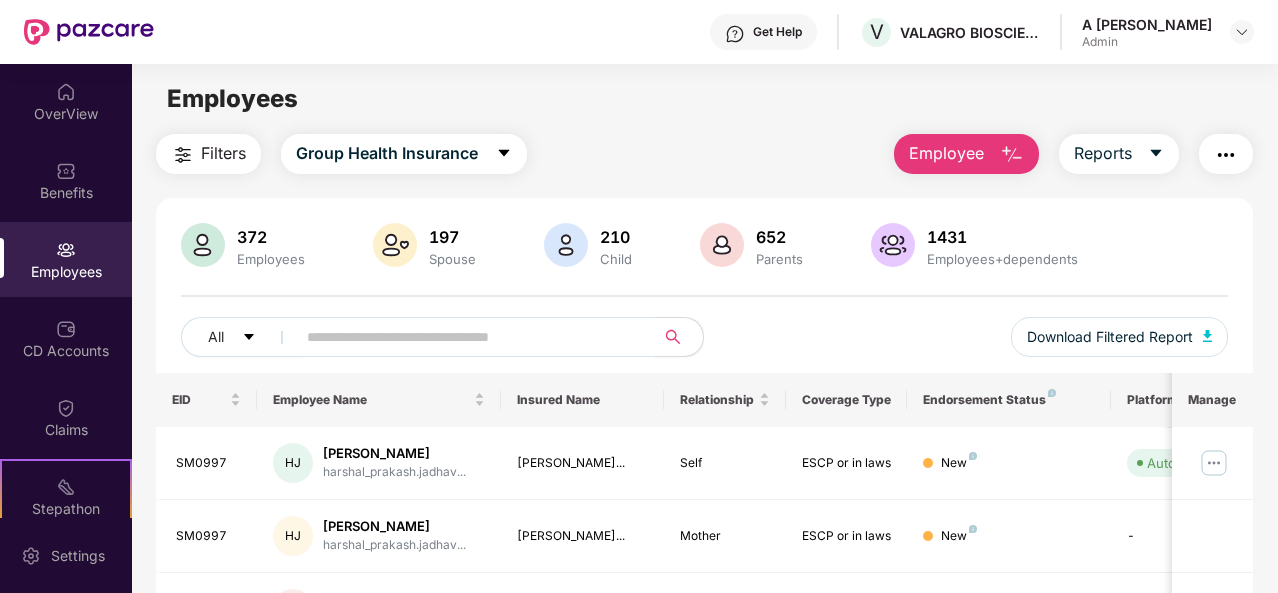click at bounding box center (467, 337) 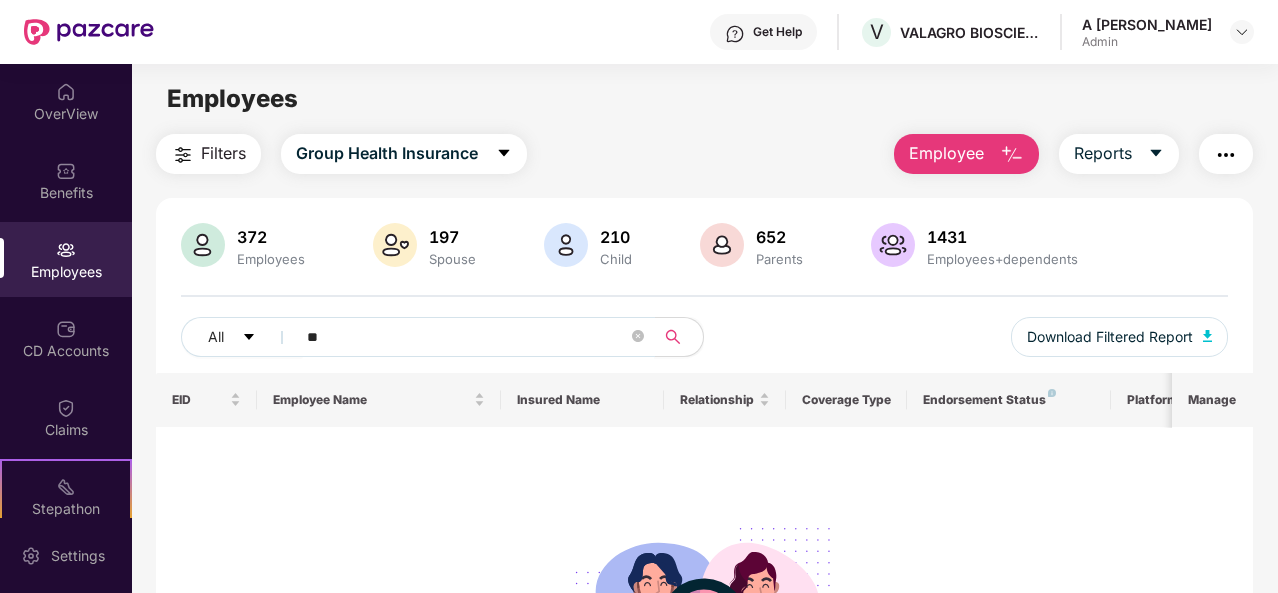 type on "*" 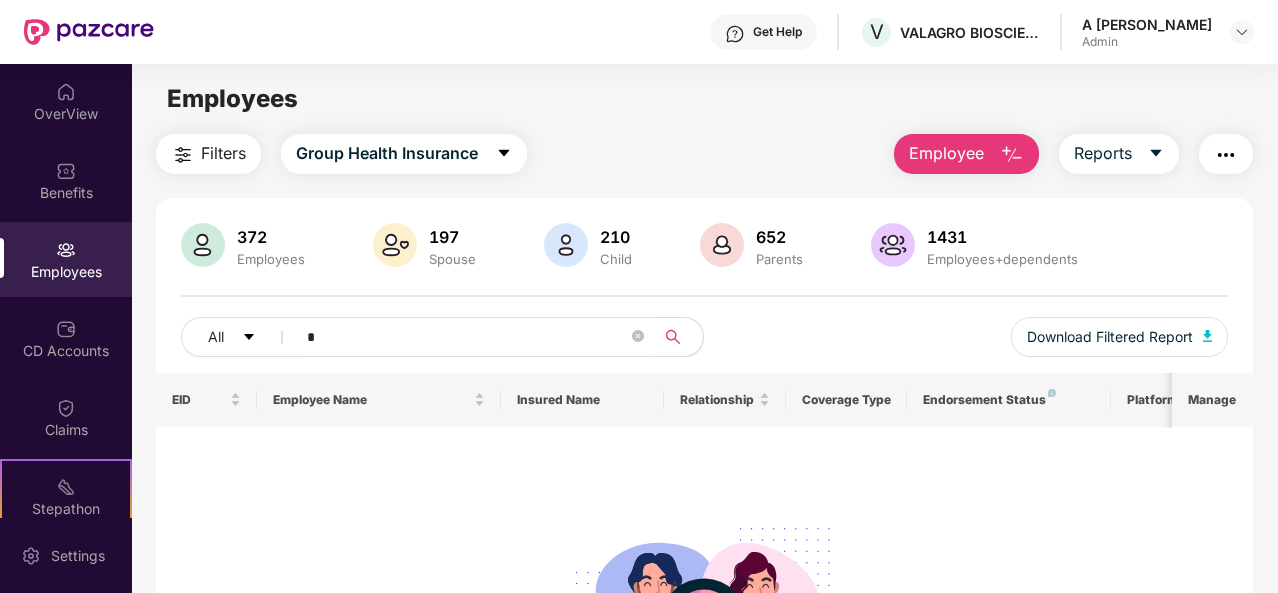 type 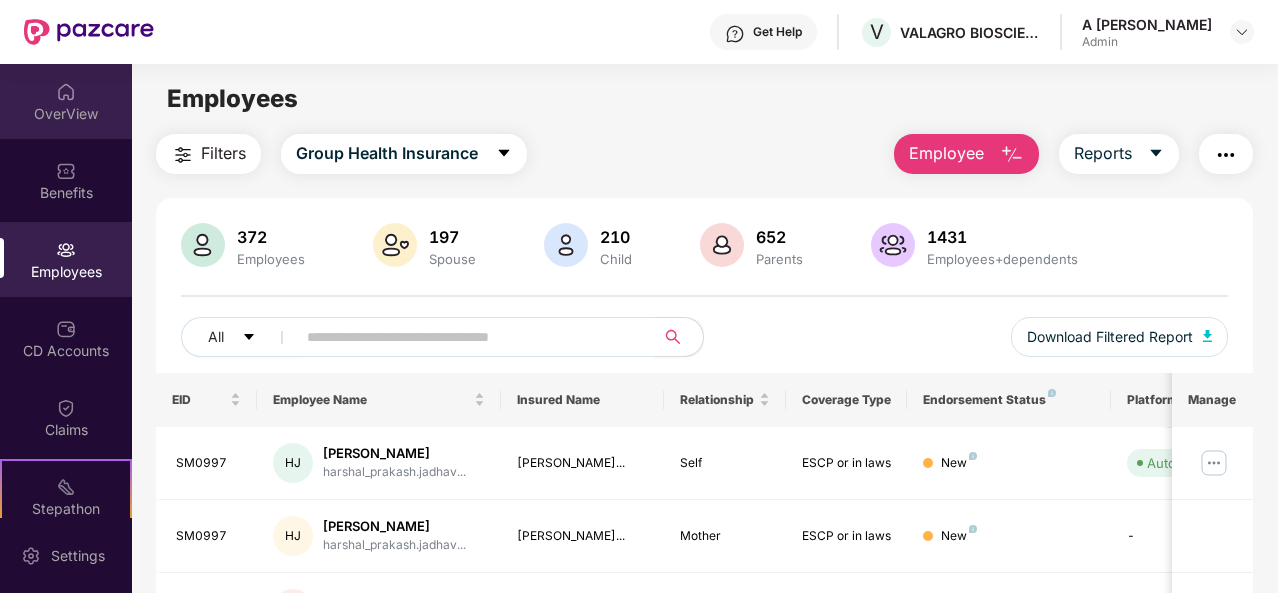 click at bounding box center [66, 92] 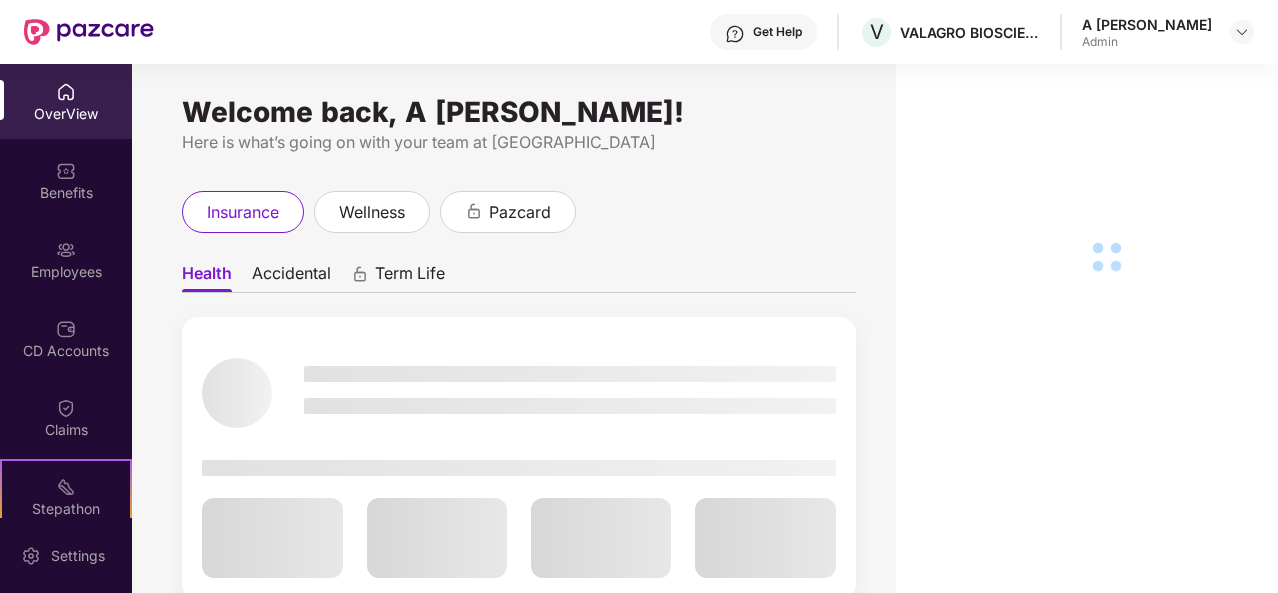 click on "Benefits" at bounding box center (66, 193) 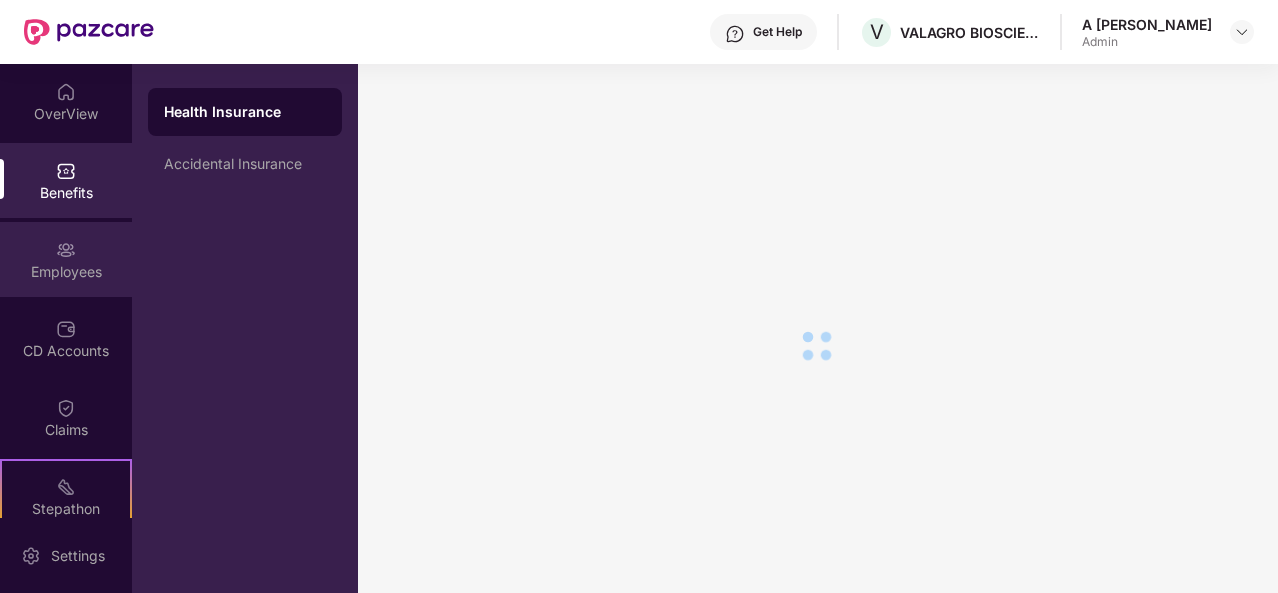 click on "Employees" at bounding box center [66, 272] 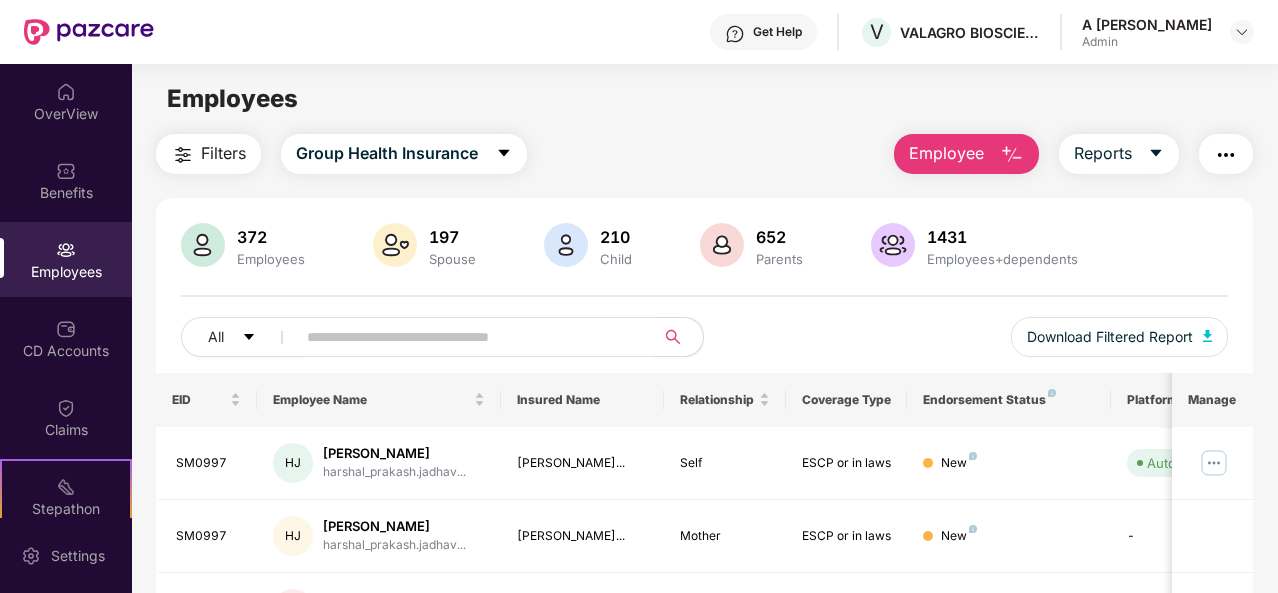 click on "All Download Filtered Report" at bounding box center (704, 345) 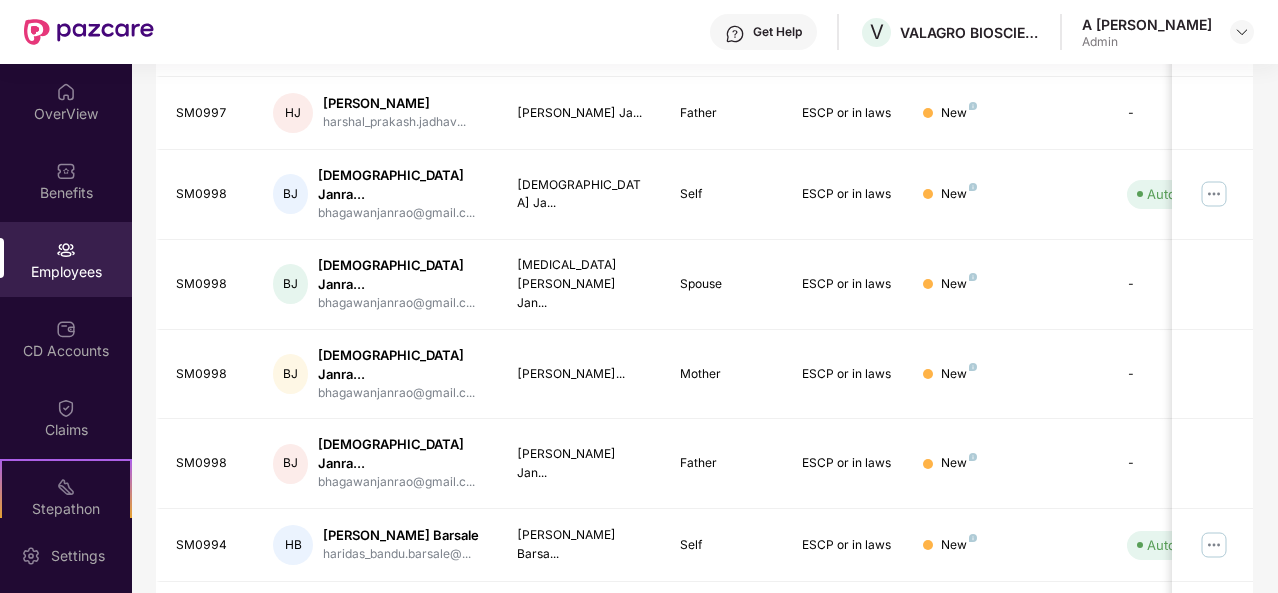 scroll, scrollTop: 631, scrollLeft: 0, axis: vertical 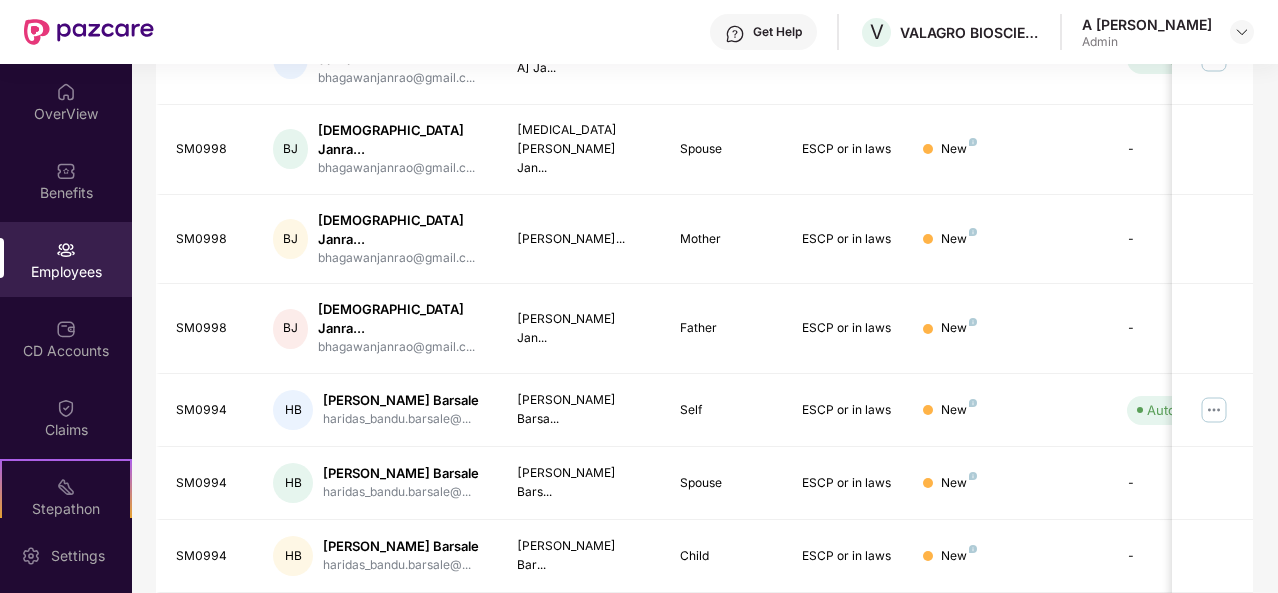 click on "2" at bounding box center [1030, 628] 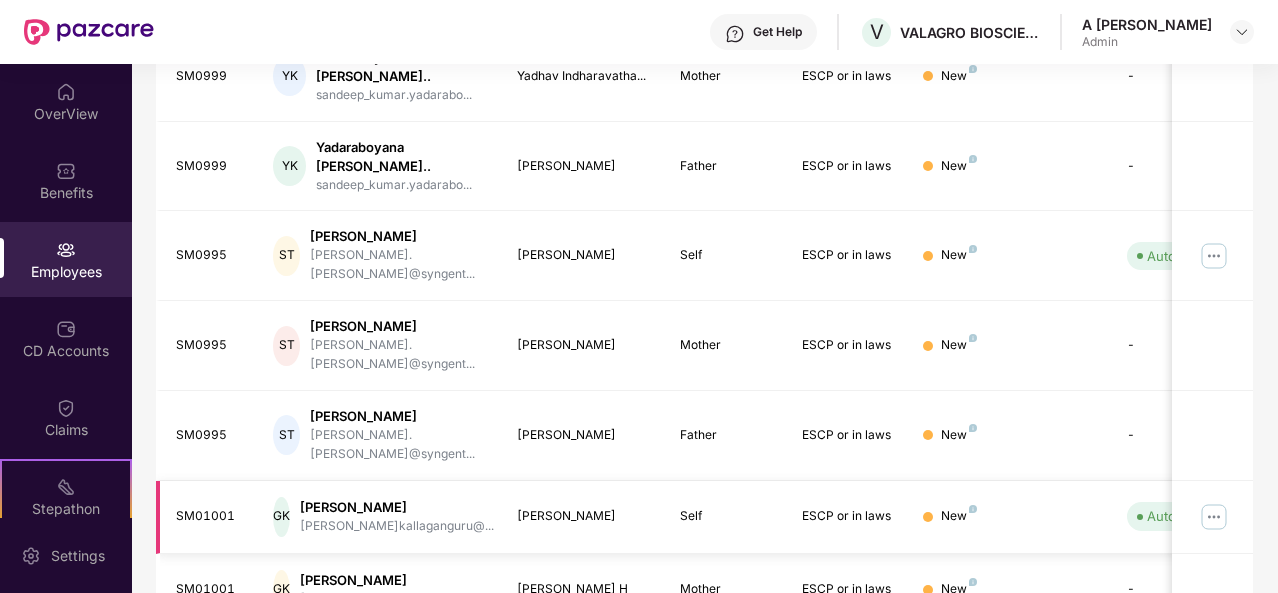 type 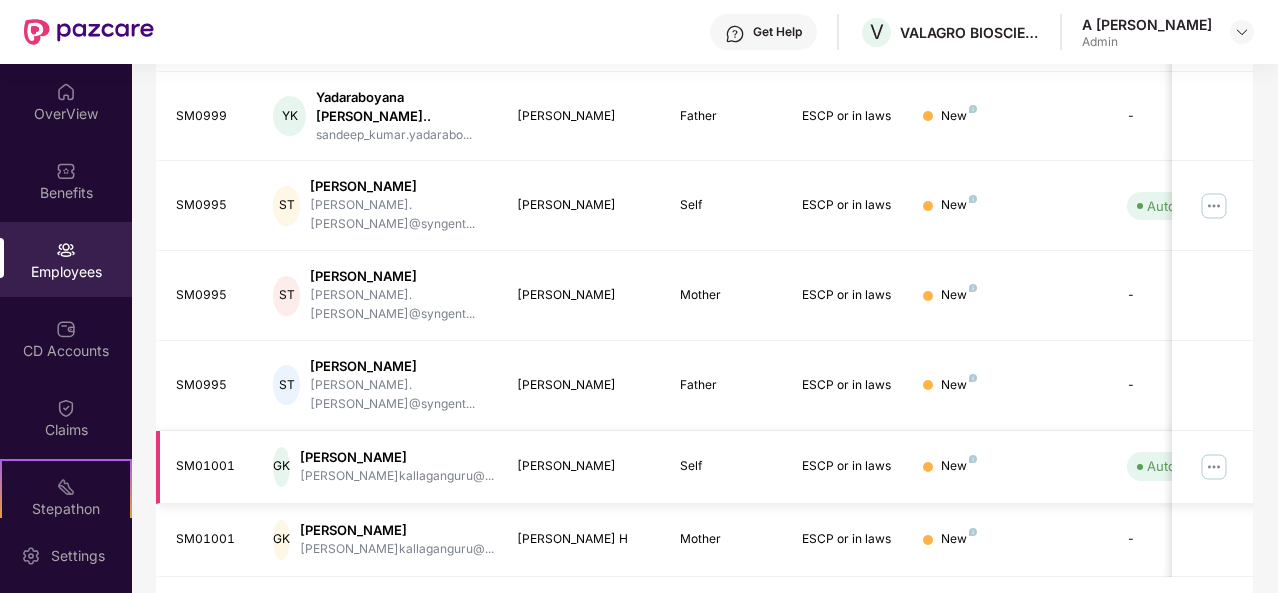 scroll, scrollTop: 682, scrollLeft: 0, axis: vertical 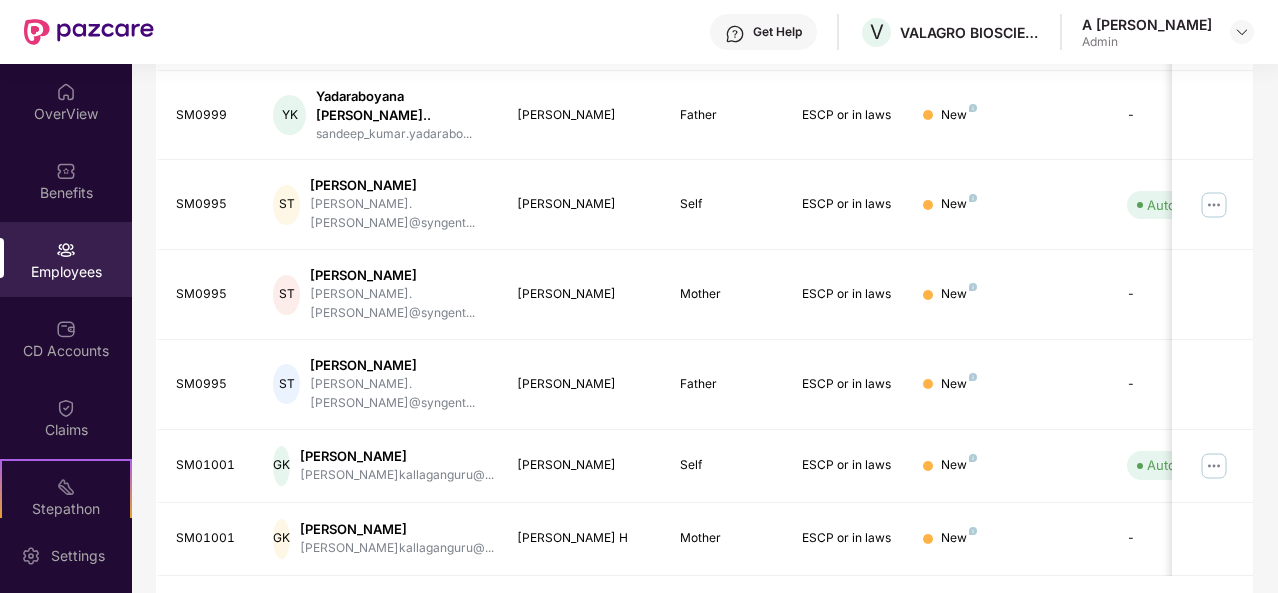 click on "3" at bounding box center [1062, 611] 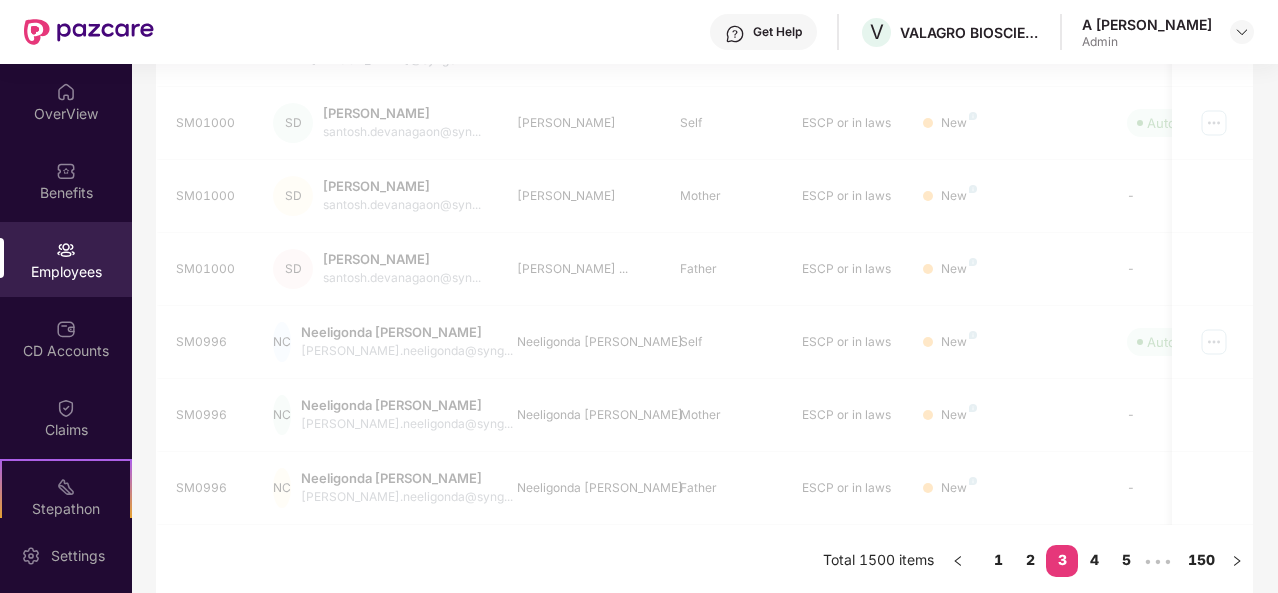 scroll, scrollTop: 631, scrollLeft: 0, axis: vertical 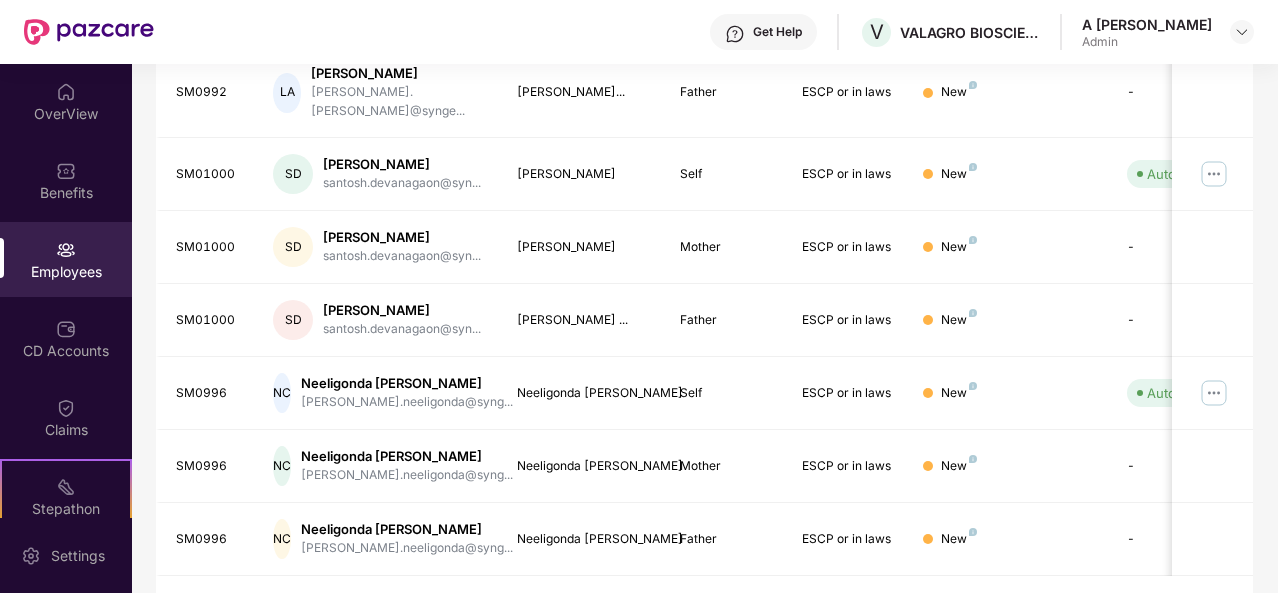 click on "4" at bounding box center [1094, 611] 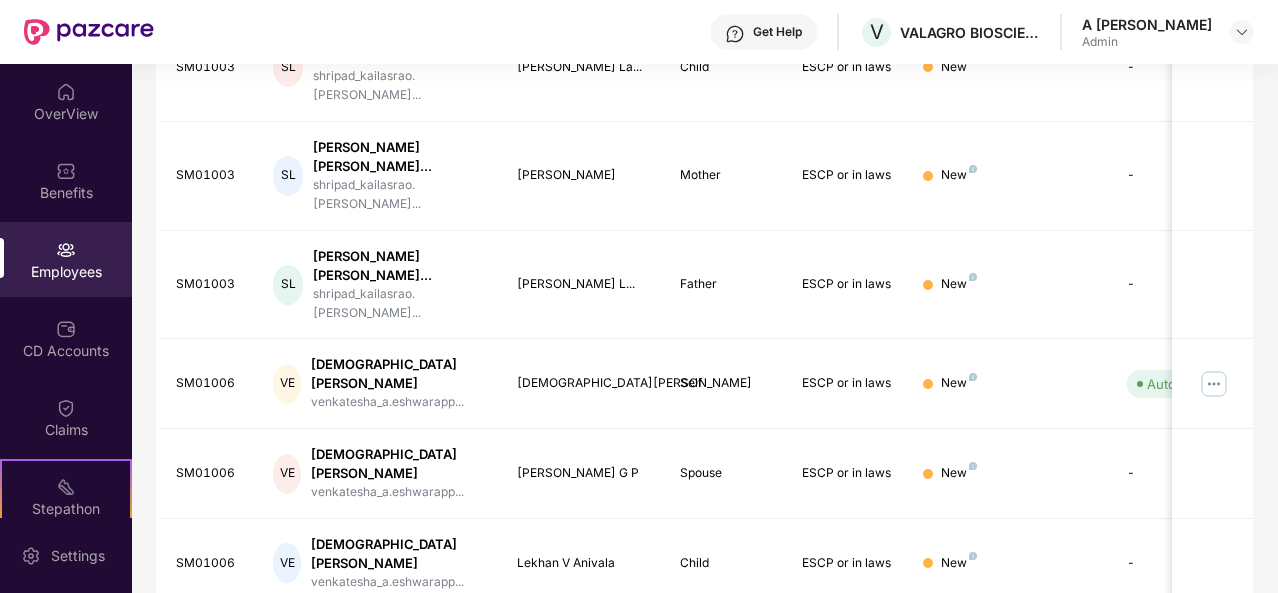 click on "5" at bounding box center [1094, 807] 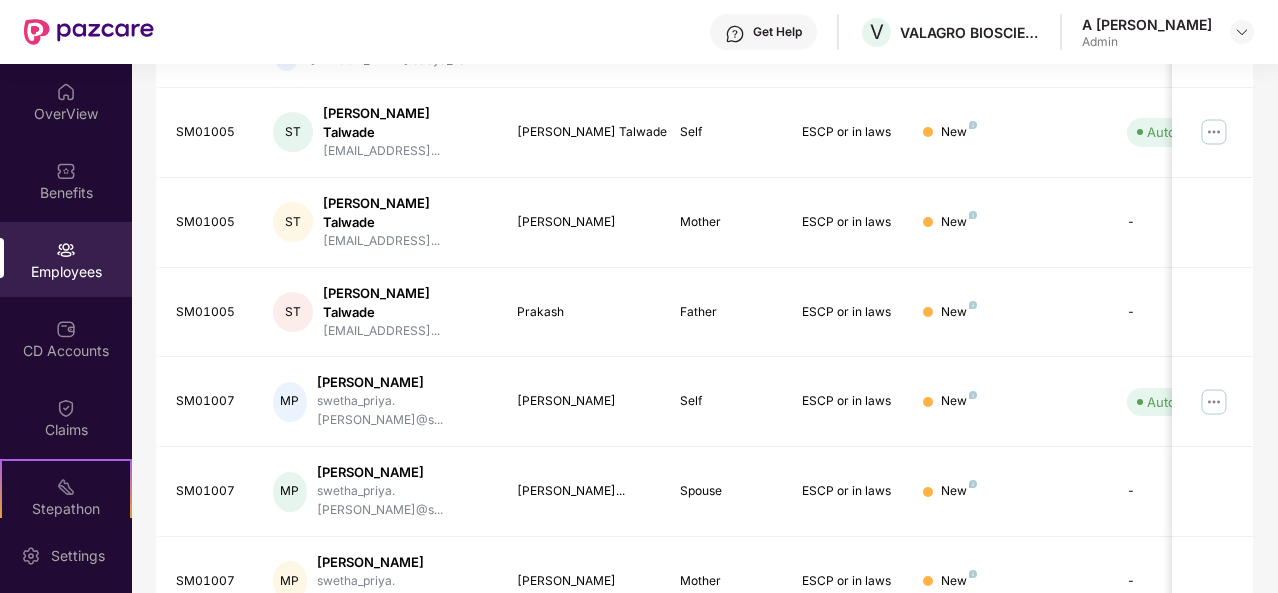 click on "7" at bounding box center (1126, 662) 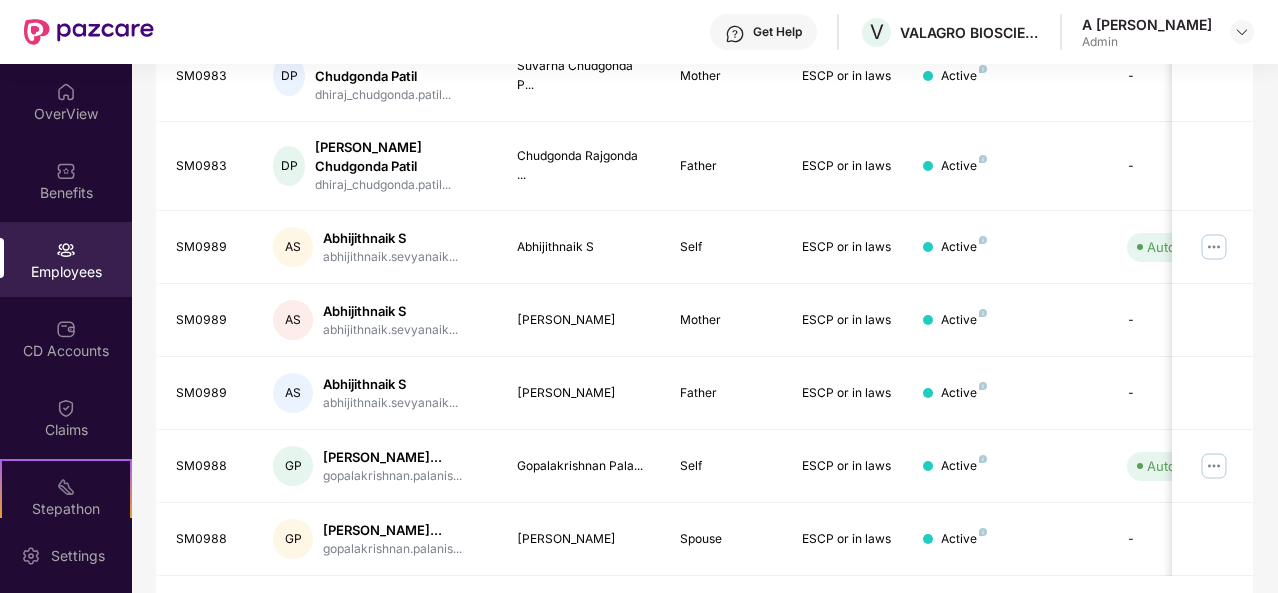 click on "8" at bounding box center (1094, 611) 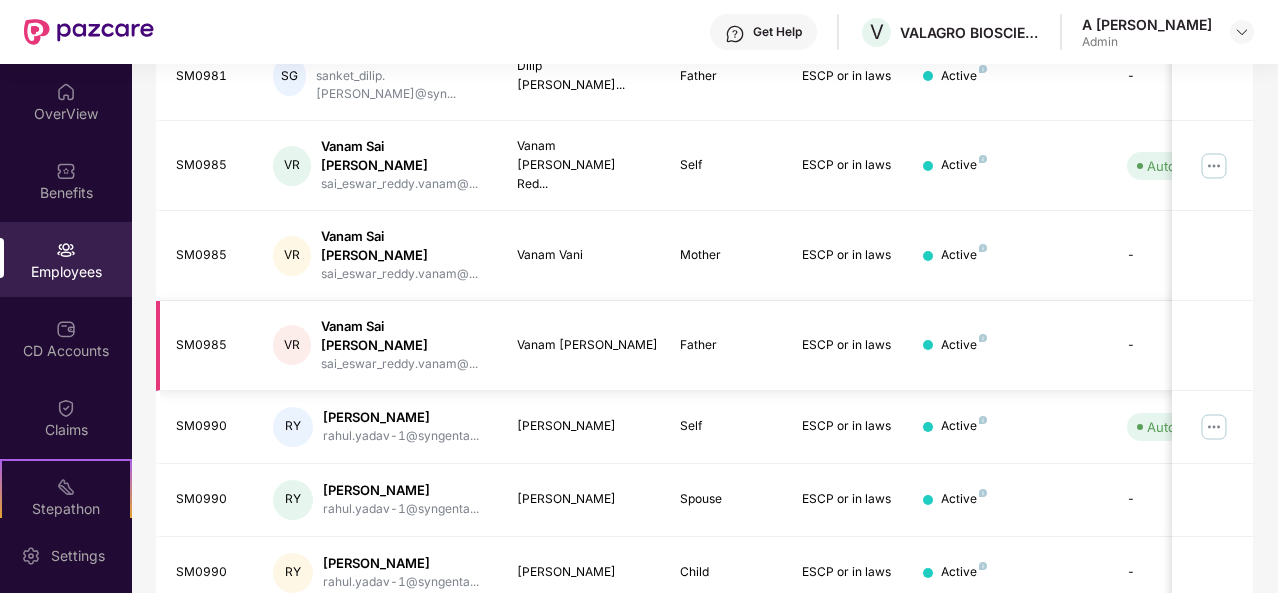 type 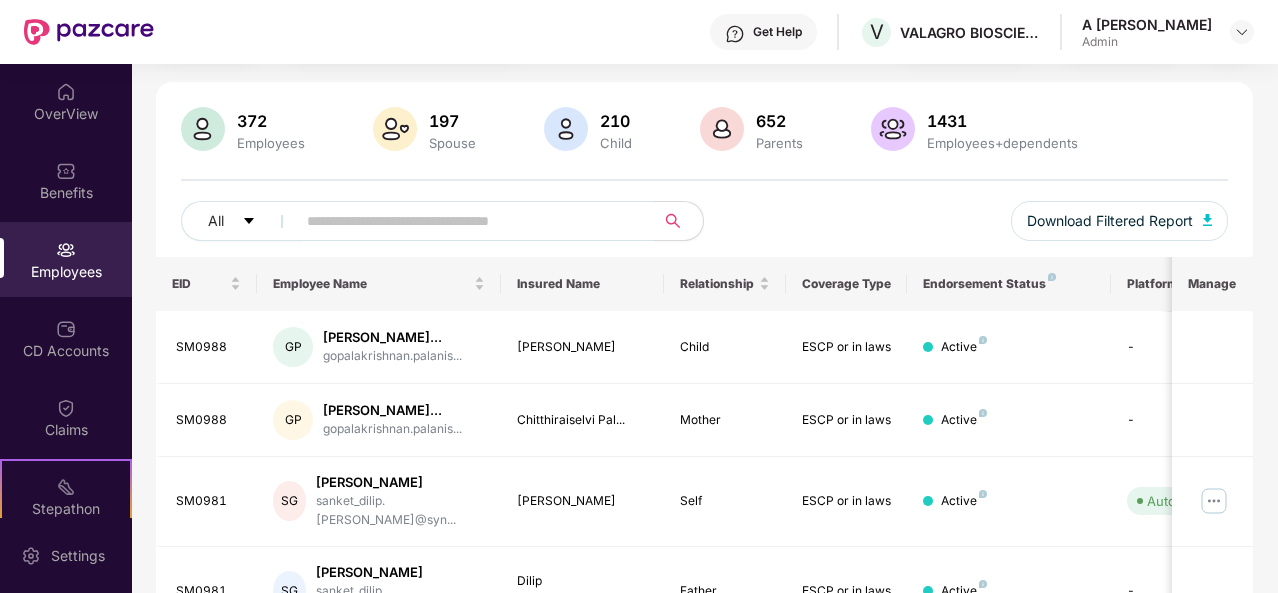 scroll, scrollTop: 111, scrollLeft: 0, axis: vertical 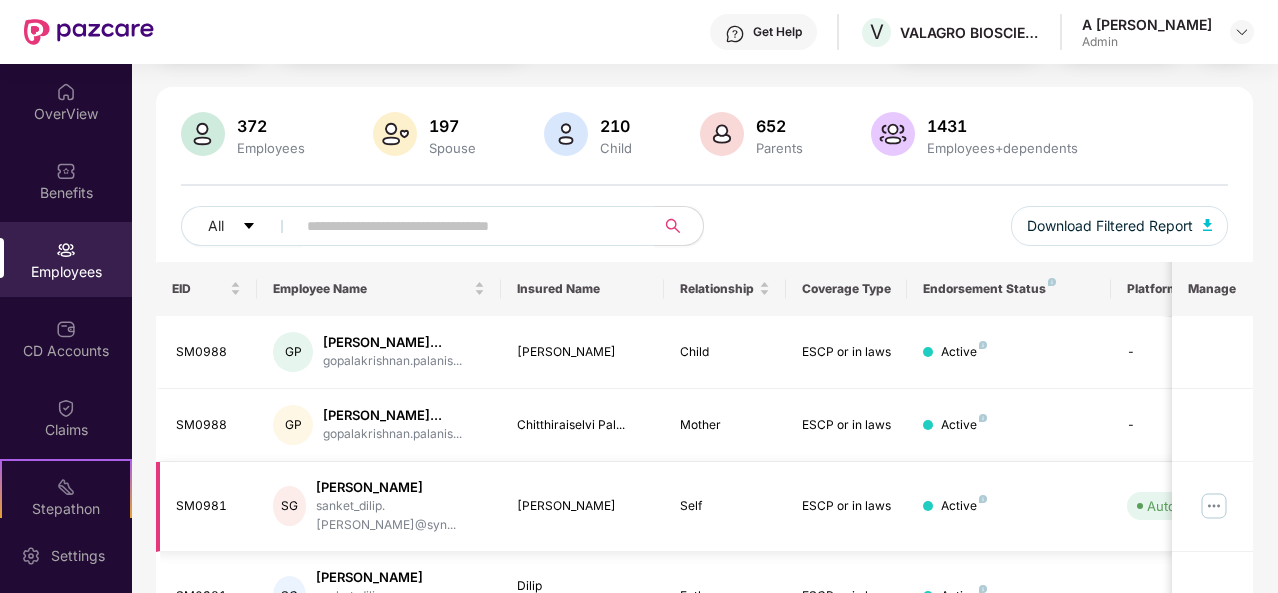 click at bounding box center [1214, 506] 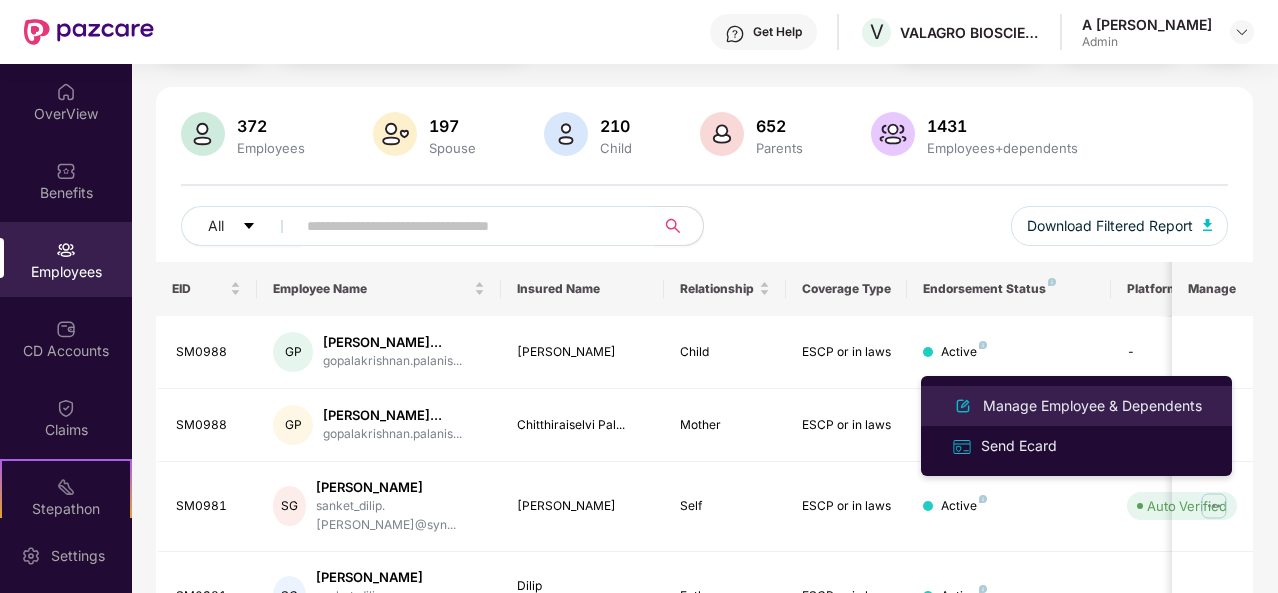 click on "Manage Employee & Dependents" at bounding box center (1092, 406) 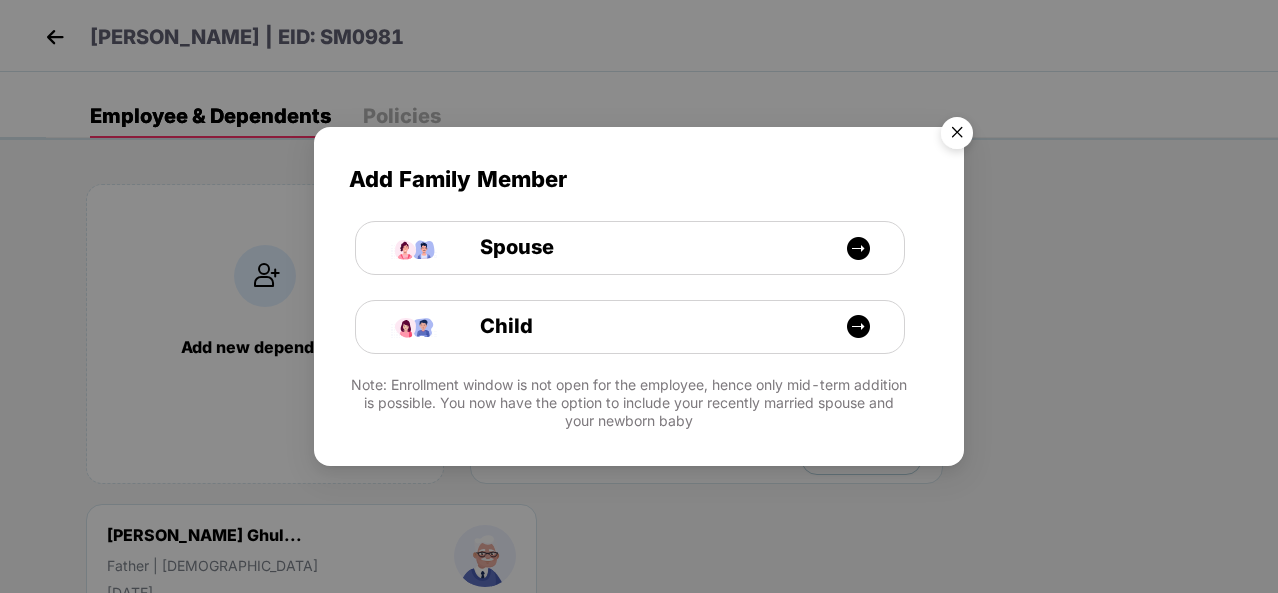 click at bounding box center (957, 136) 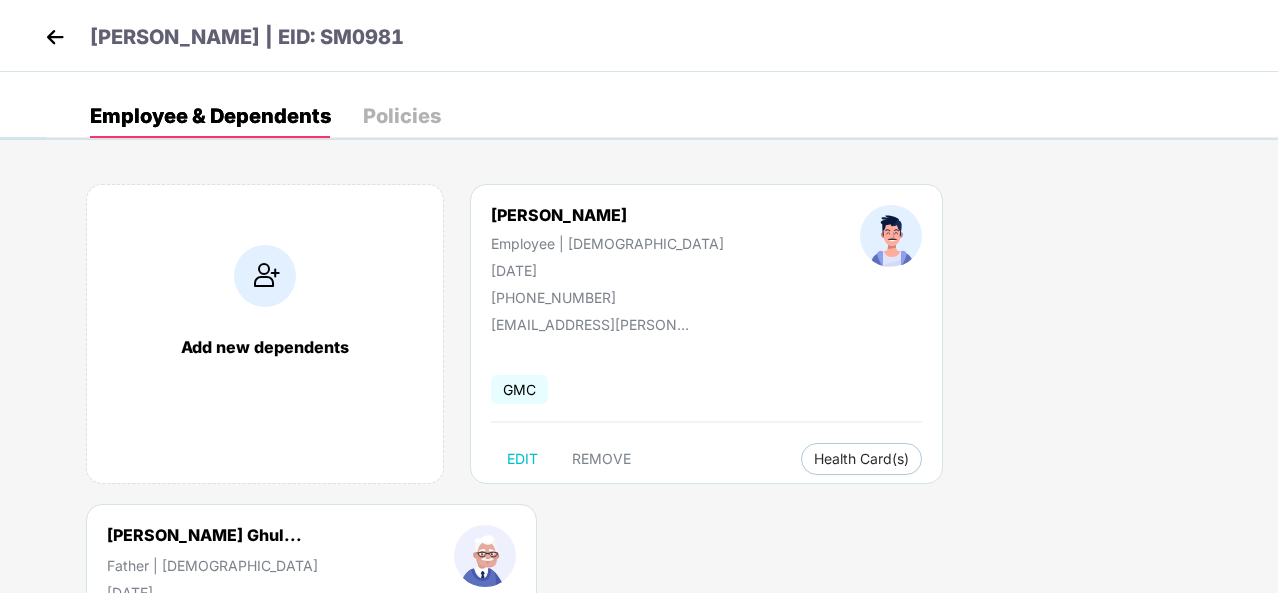 click on "Add new dependents [PERSON_NAME] Employee | [DEMOGRAPHIC_DATA] [DATE] [PHONE_NUMBER] [EMAIL_ADDRESS][PERSON_NAME][DOMAIN_NAME] GMC   EDIT REMOVE Health Card(s) [PERSON_NAME] Ghul... Father | [DEMOGRAPHIC_DATA] [DATE] [PHONE_NUMBER] [EMAIL_ADDRESS][PERSON_NAME][DOMAIN_NAME] GMC EDIT REMOVE Health Card(s)" at bounding box center [662, 504] 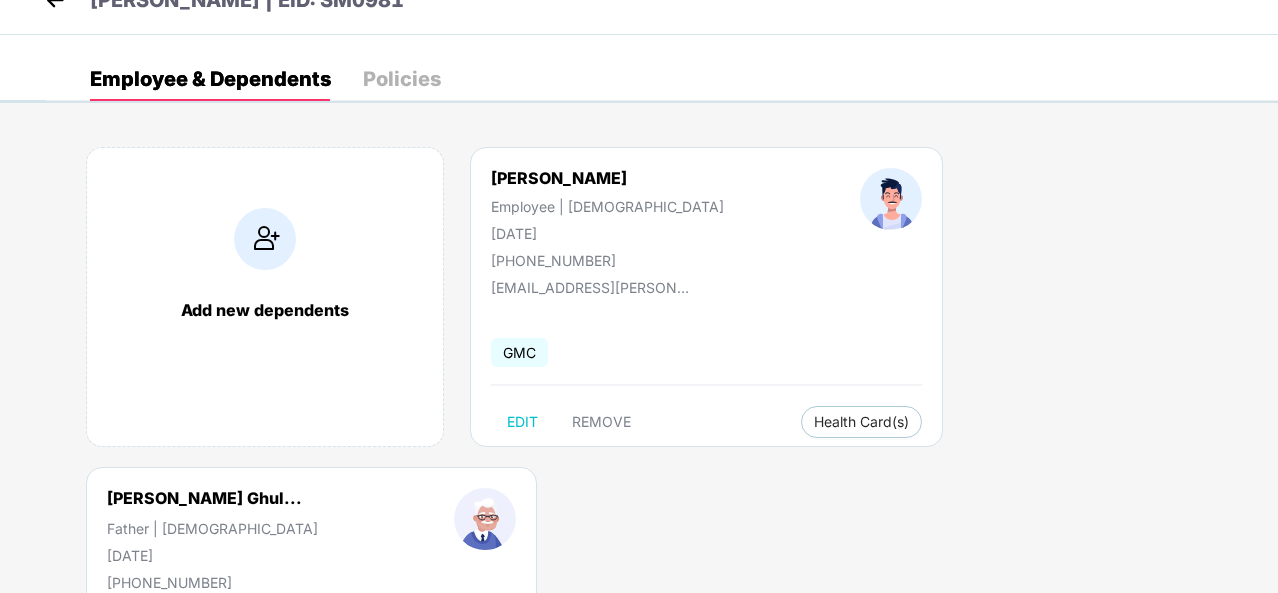 scroll, scrollTop: 40, scrollLeft: 0, axis: vertical 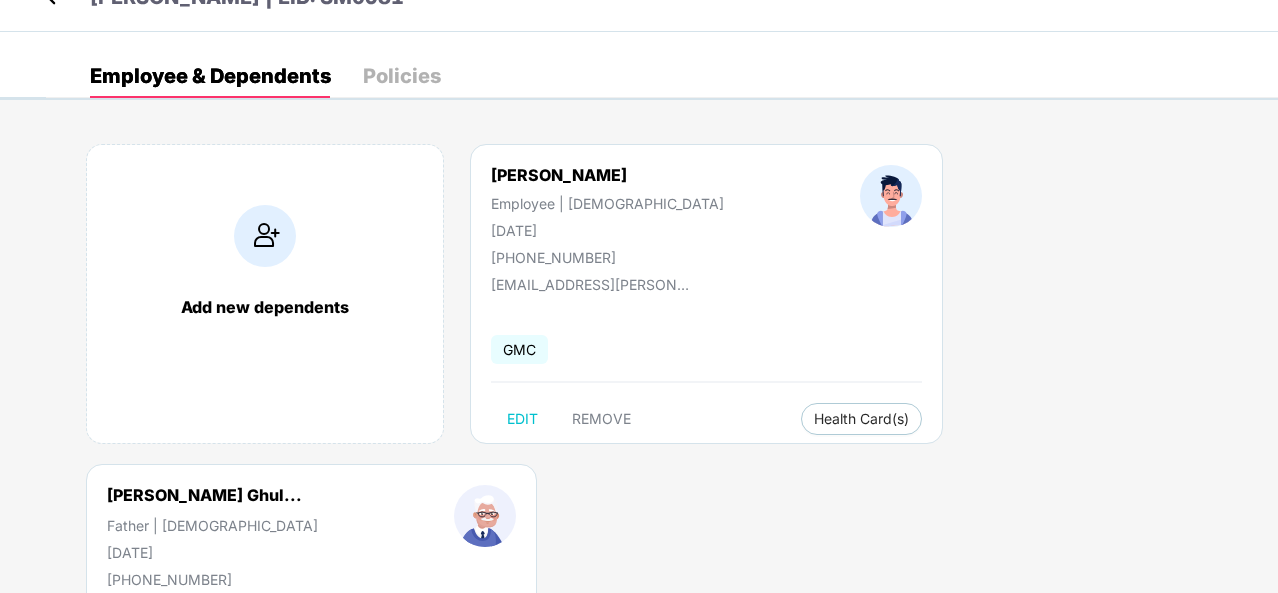 click at bounding box center (55, -3) 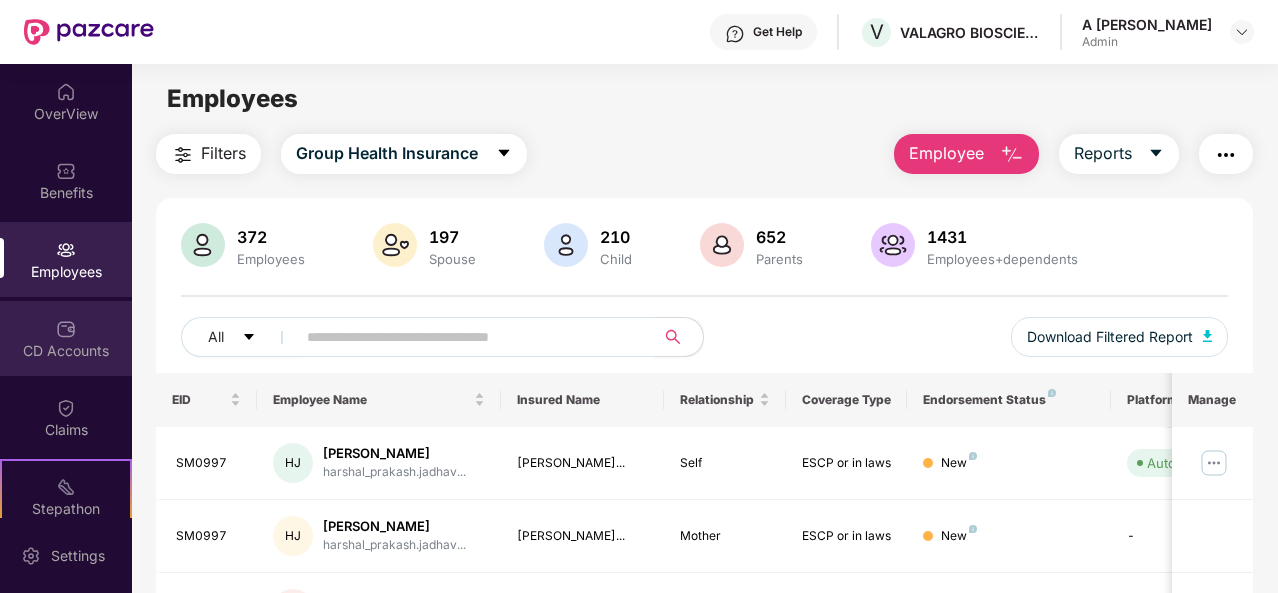 click on "CD Accounts" at bounding box center (66, 351) 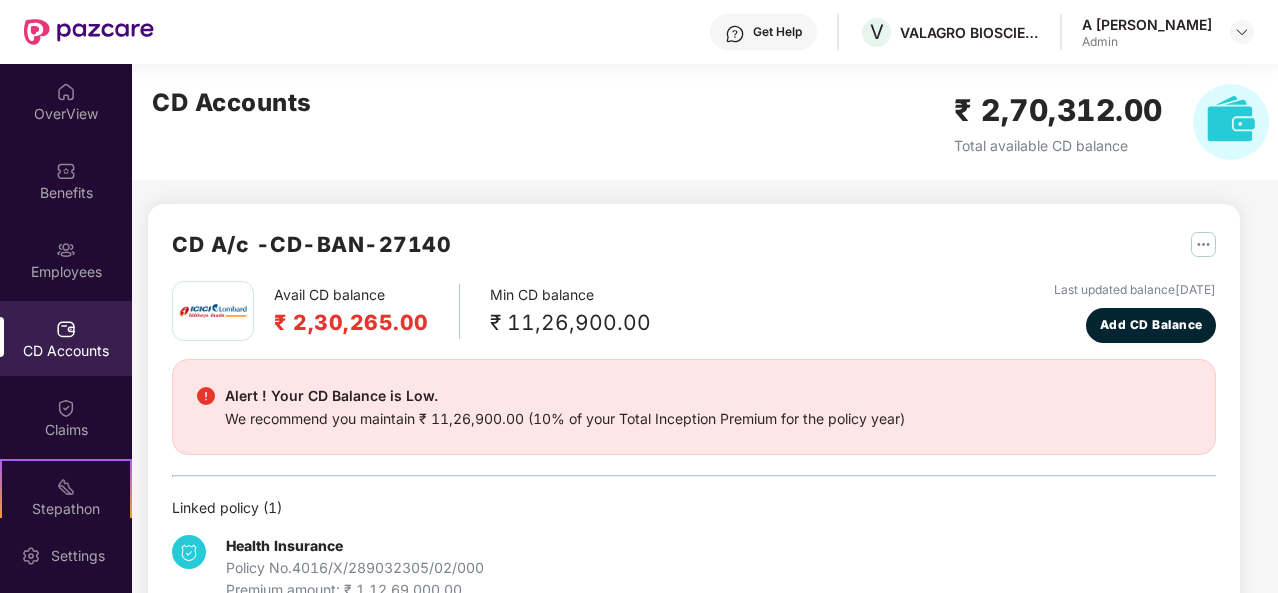 click on "Avail CD balance ₹ 2,30,265.00 Min CD balance ₹ 11,26,900.00 Last updated balance  [DATE] Add CD Balance" at bounding box center [694, 312] 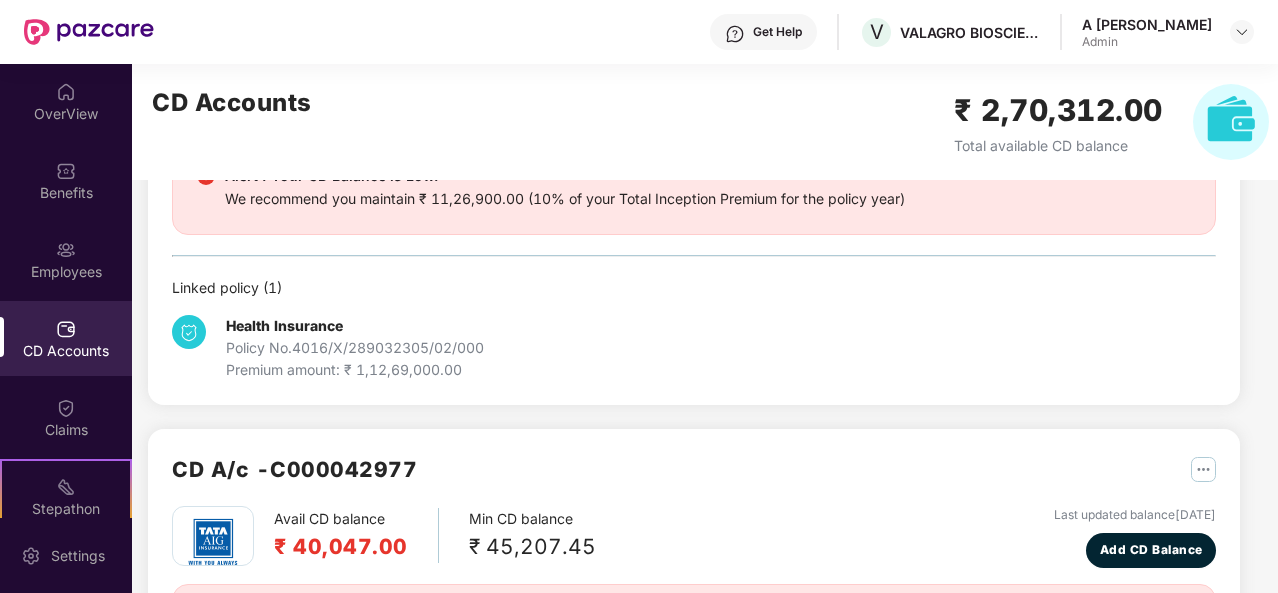 scroll, scrollTop: 218, scrollLeft: 0, axis: vertical 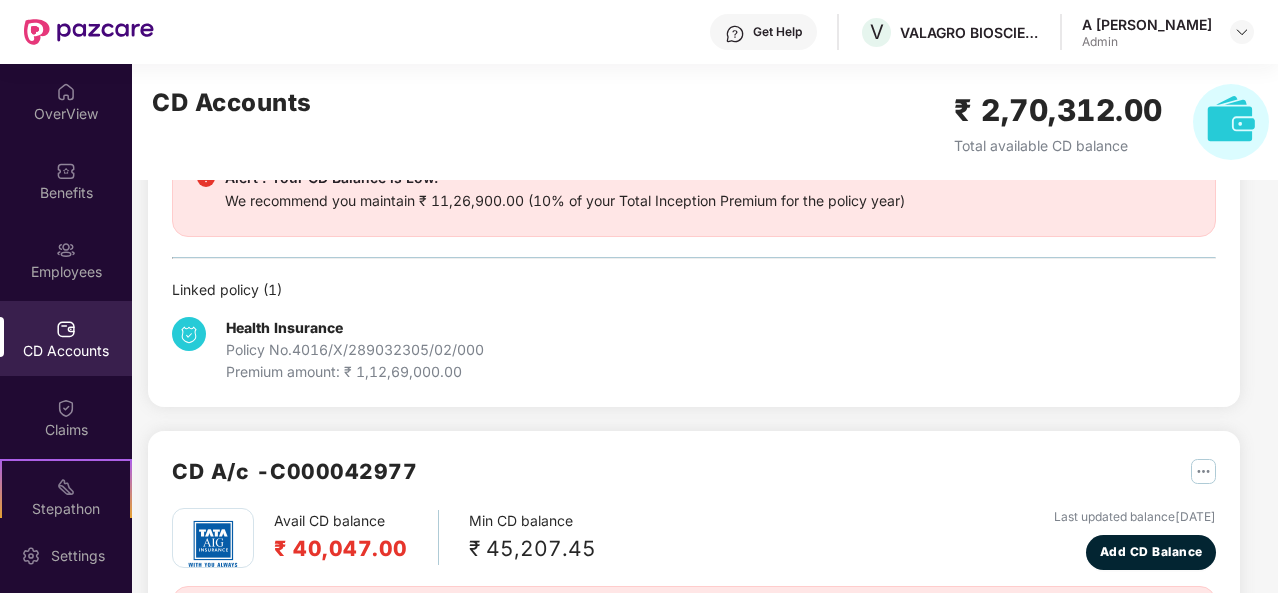 click on "Health Insurance" at bounding box center (284, 327) 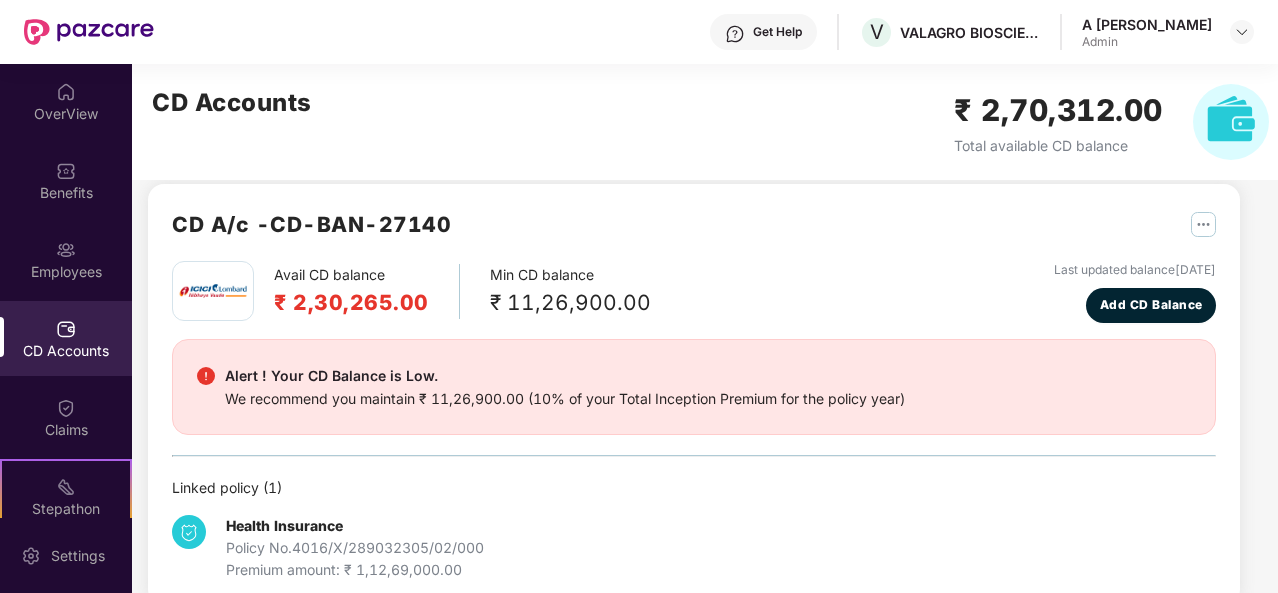 scroll, scrollTop: 0, scrollLeft: 0, axis: both 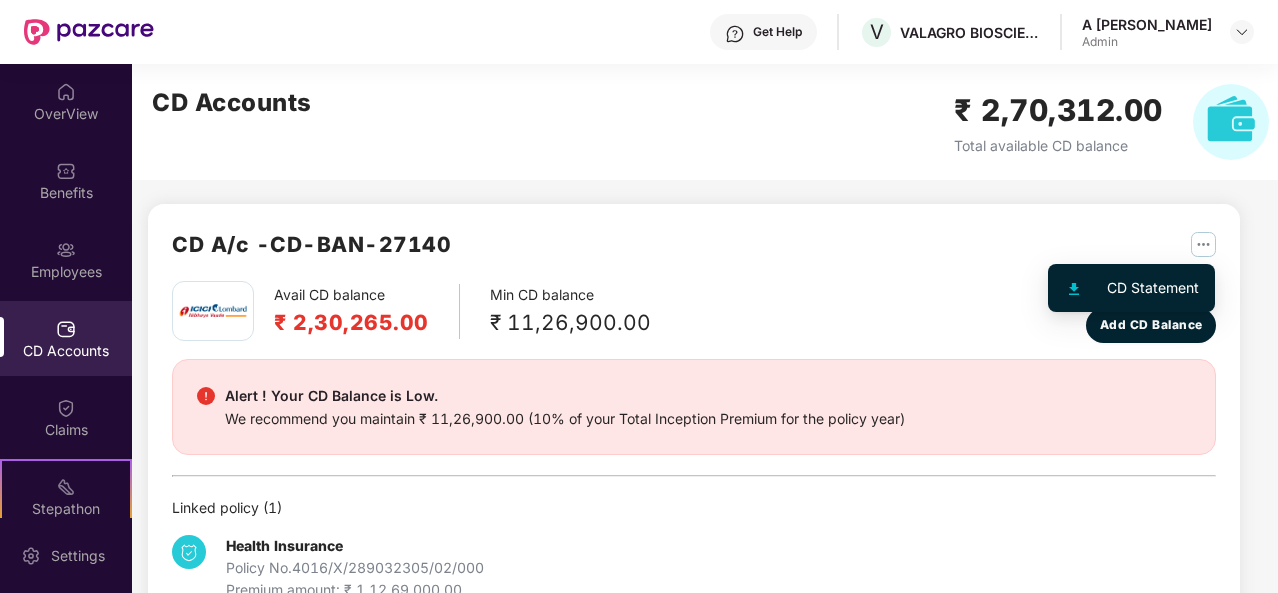 click at bounding box center [1203, 244] 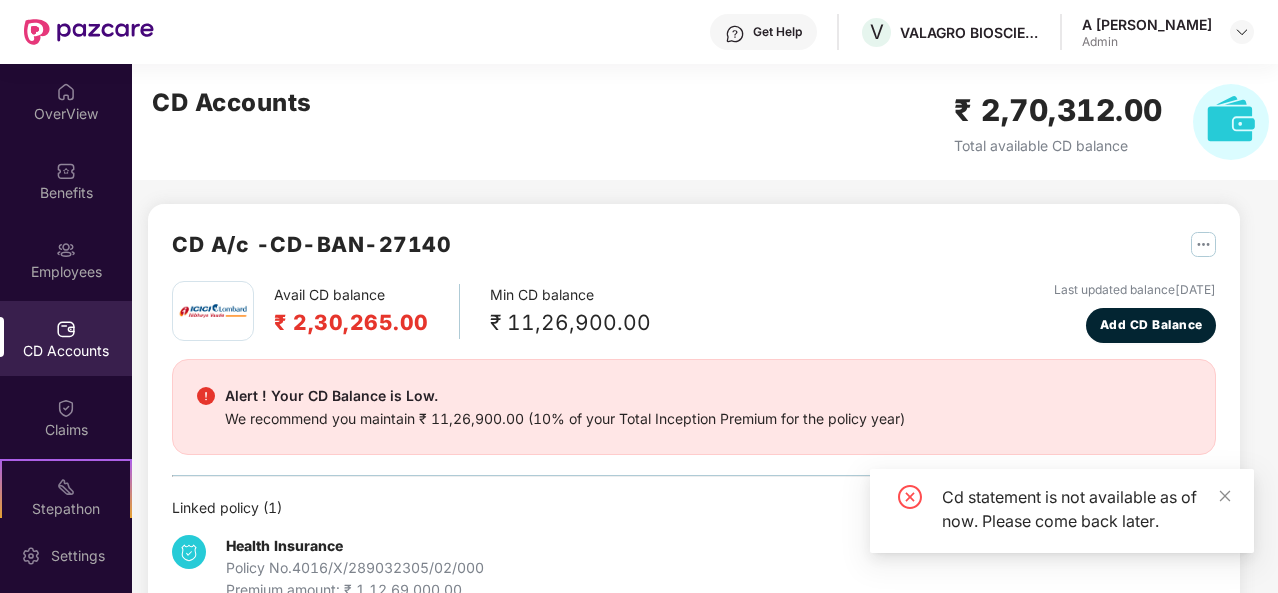 click on "Cd statement is not available as of now. Please come back later." at bounding box center [1086, 509] 